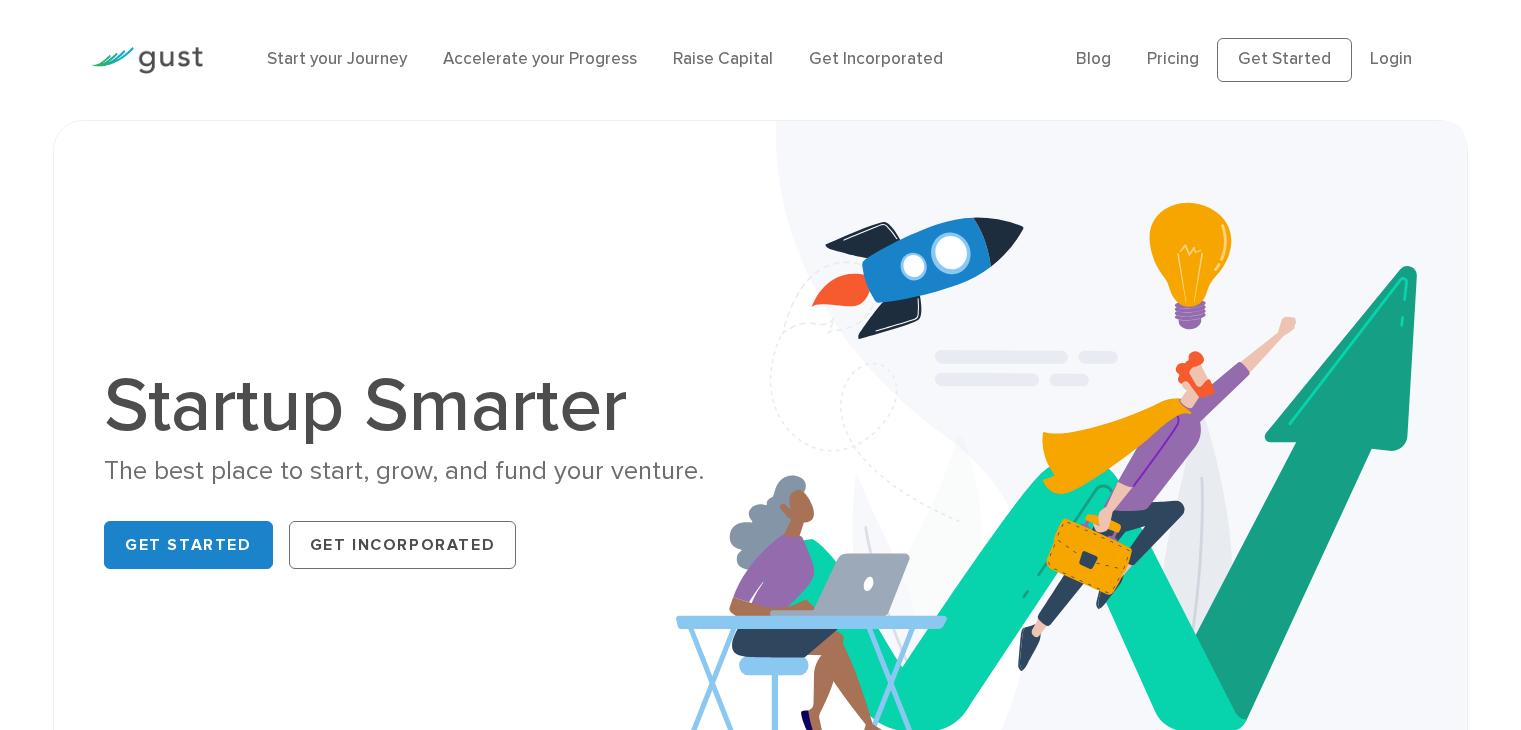 scroll, scrollTop: 0, scrollLeft: 0, axis: both 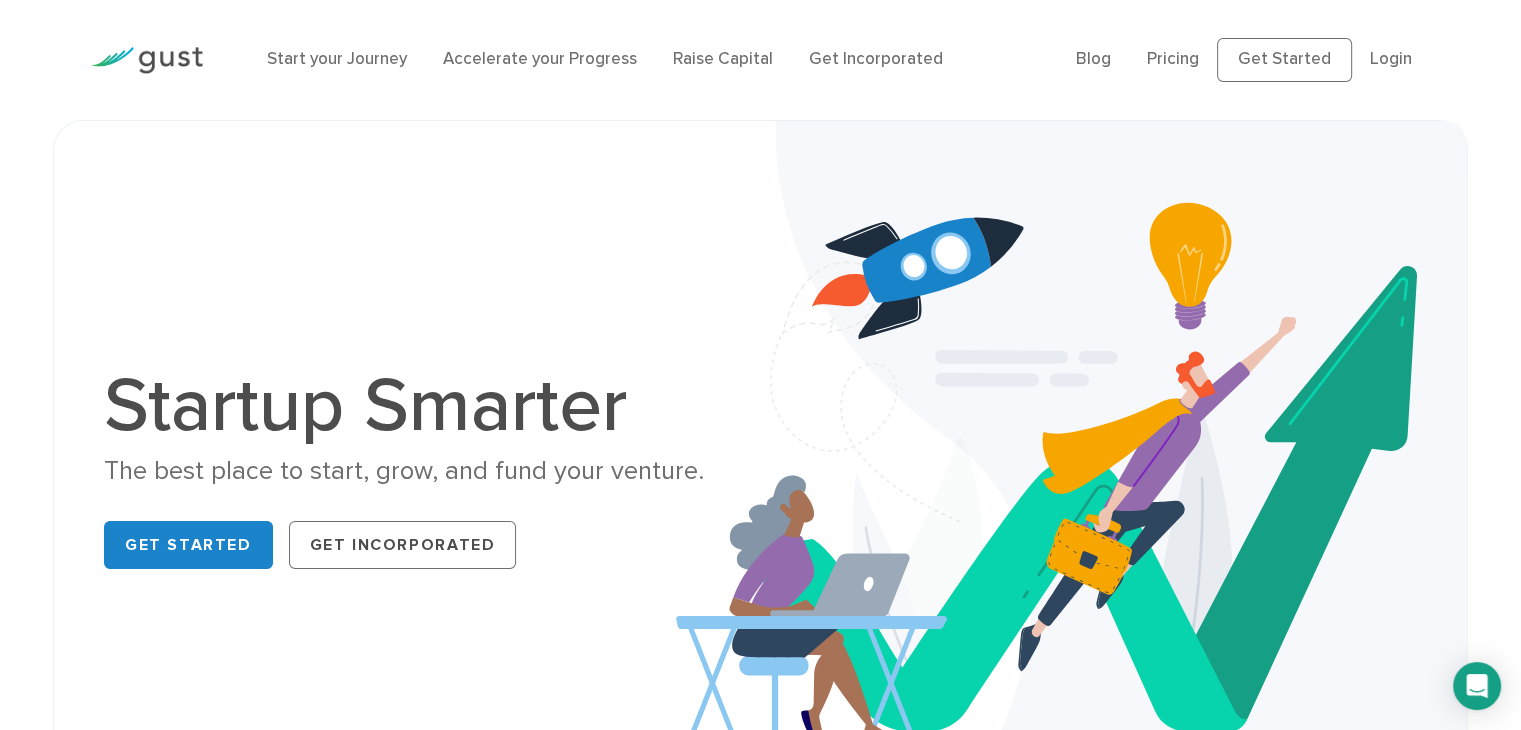 click at bounding box center [1071, 473] 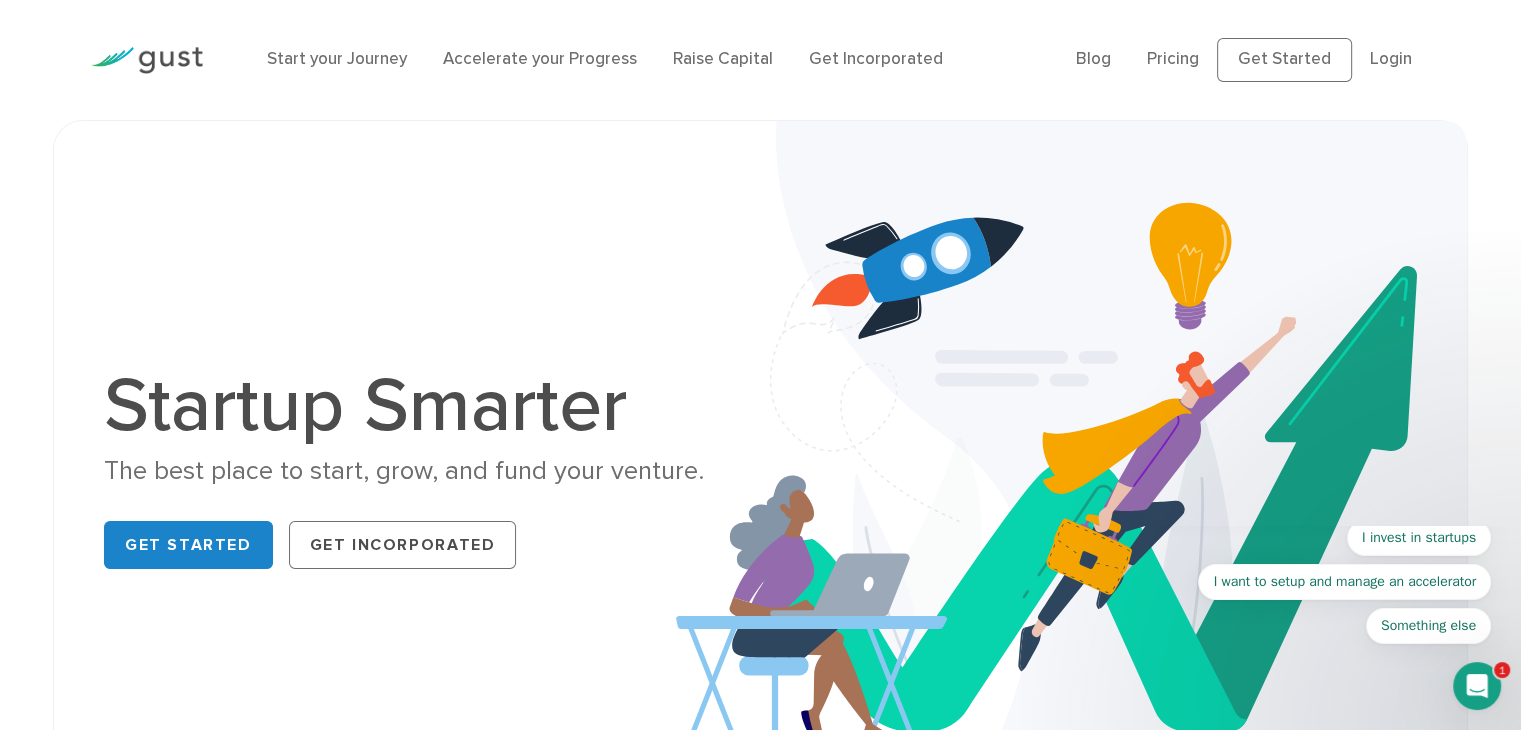 scroll, scrollTop: 0, scrollLeft: 0, axis: both 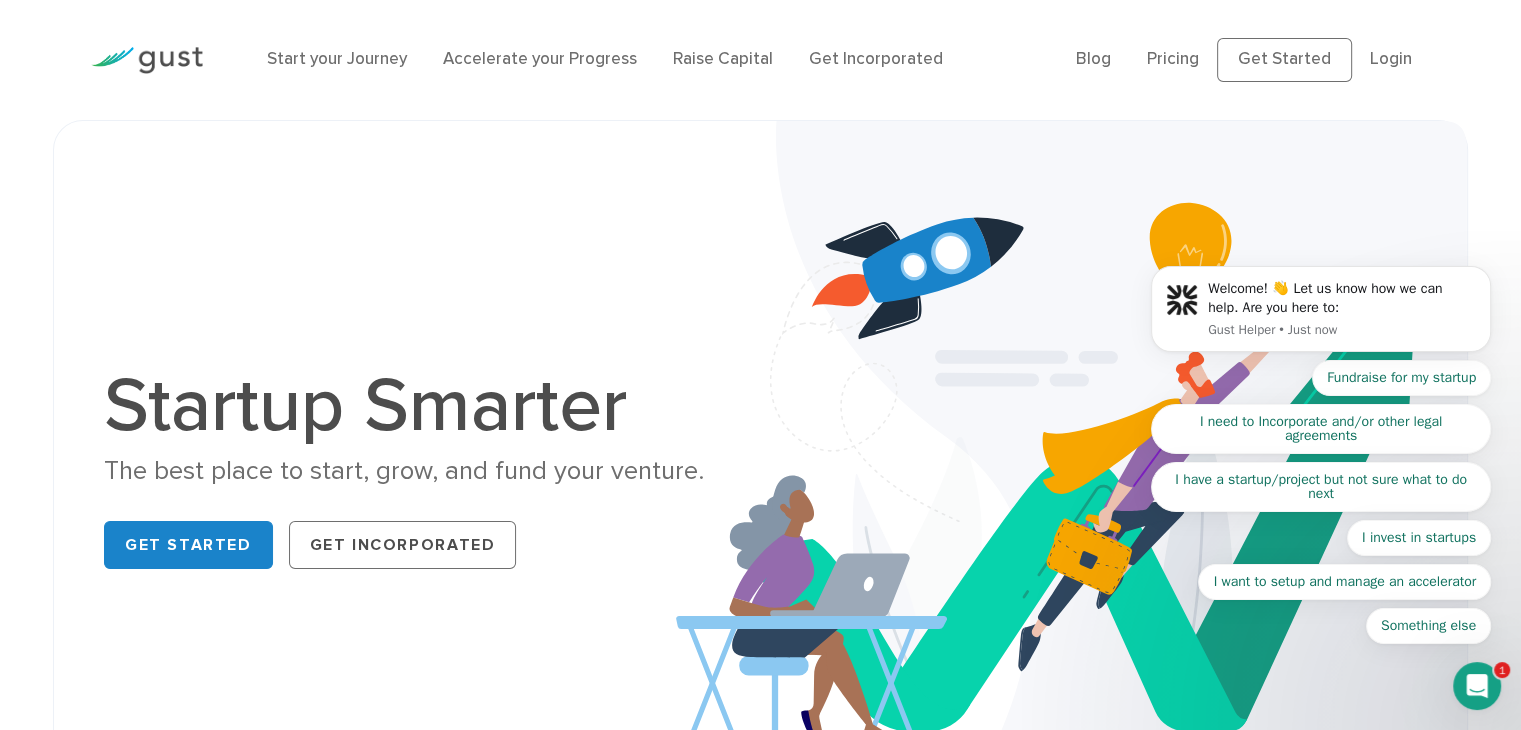 click 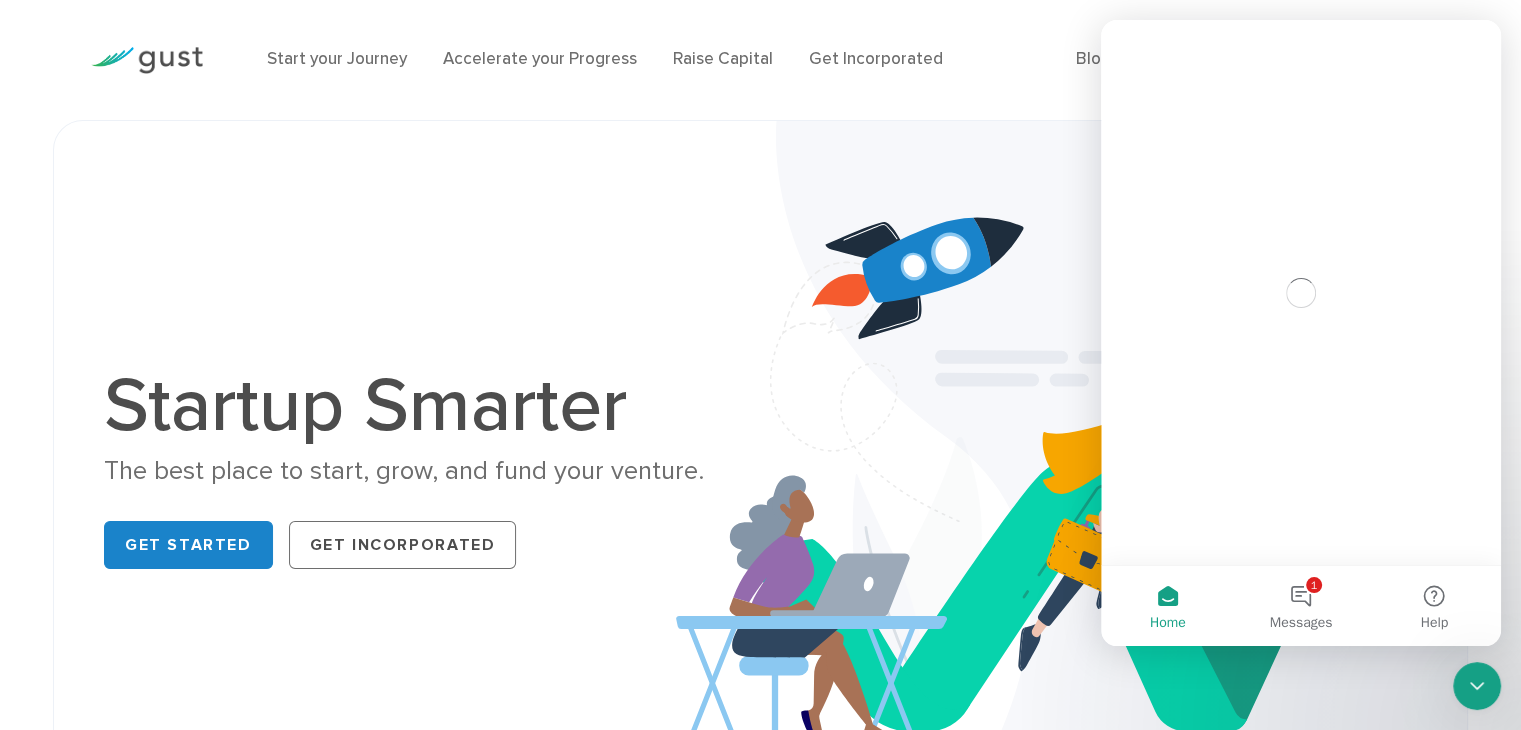 scroll, scrollTop: 0, scrollLeft: 0, axis: both 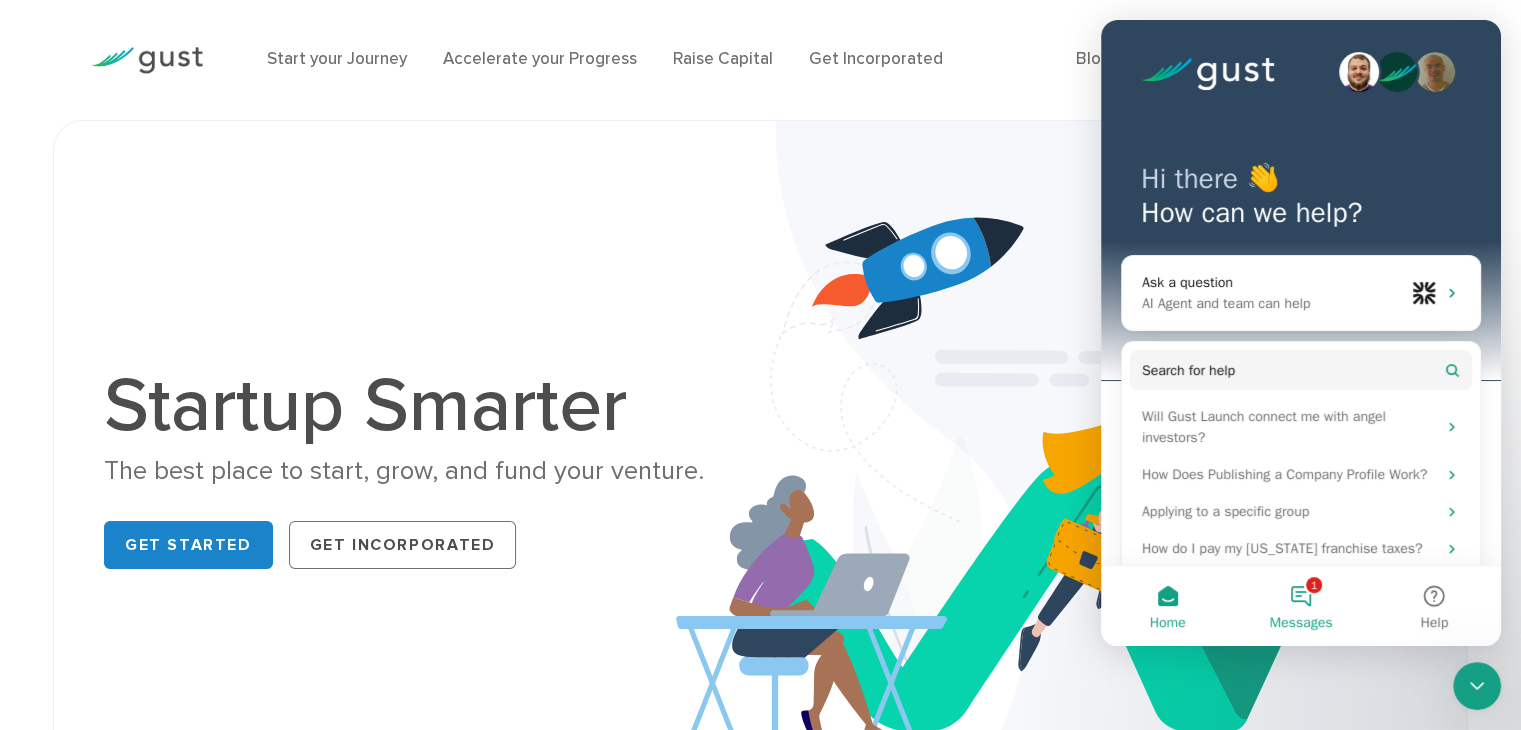 click on "1 Messages" at bounding box center (1300, 606) 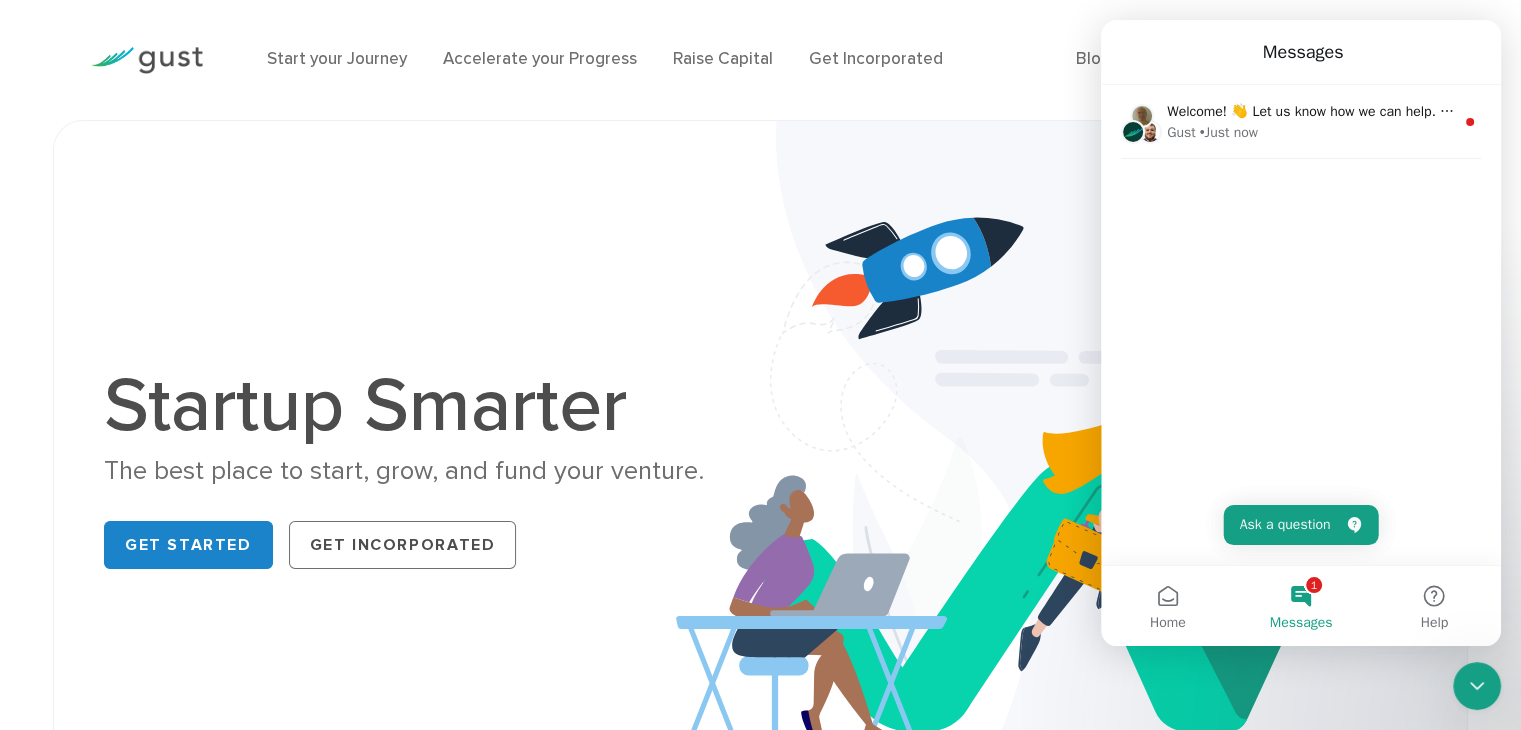click on "Welcome! 👋 Let us know how we can help. Are you here to: Gust •  Just now" at bounding box center (1301, 325) 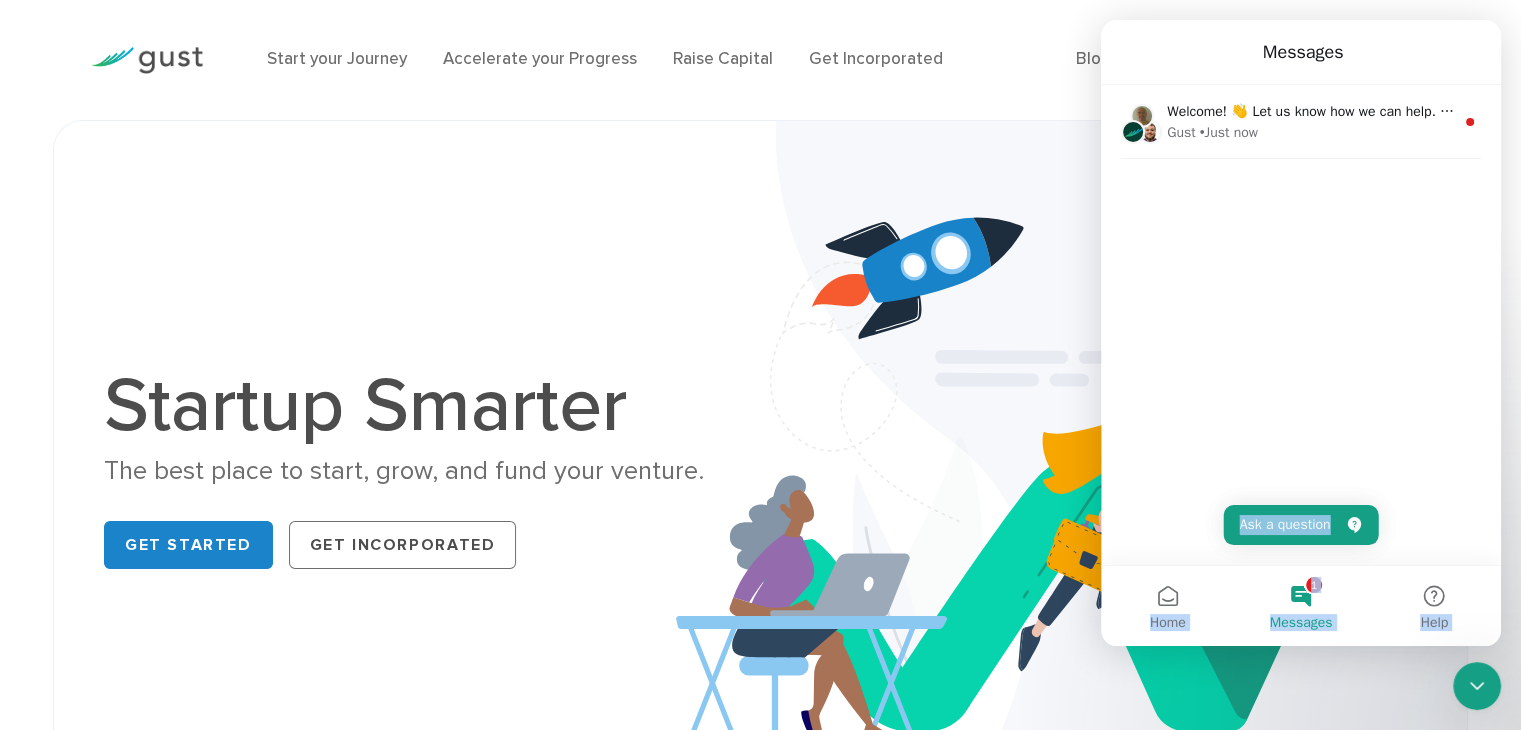 drag, startPoint x: 1262, startPoint y: 391, endPoint x: 1337, endPoint y: 533, distance: 160.58954 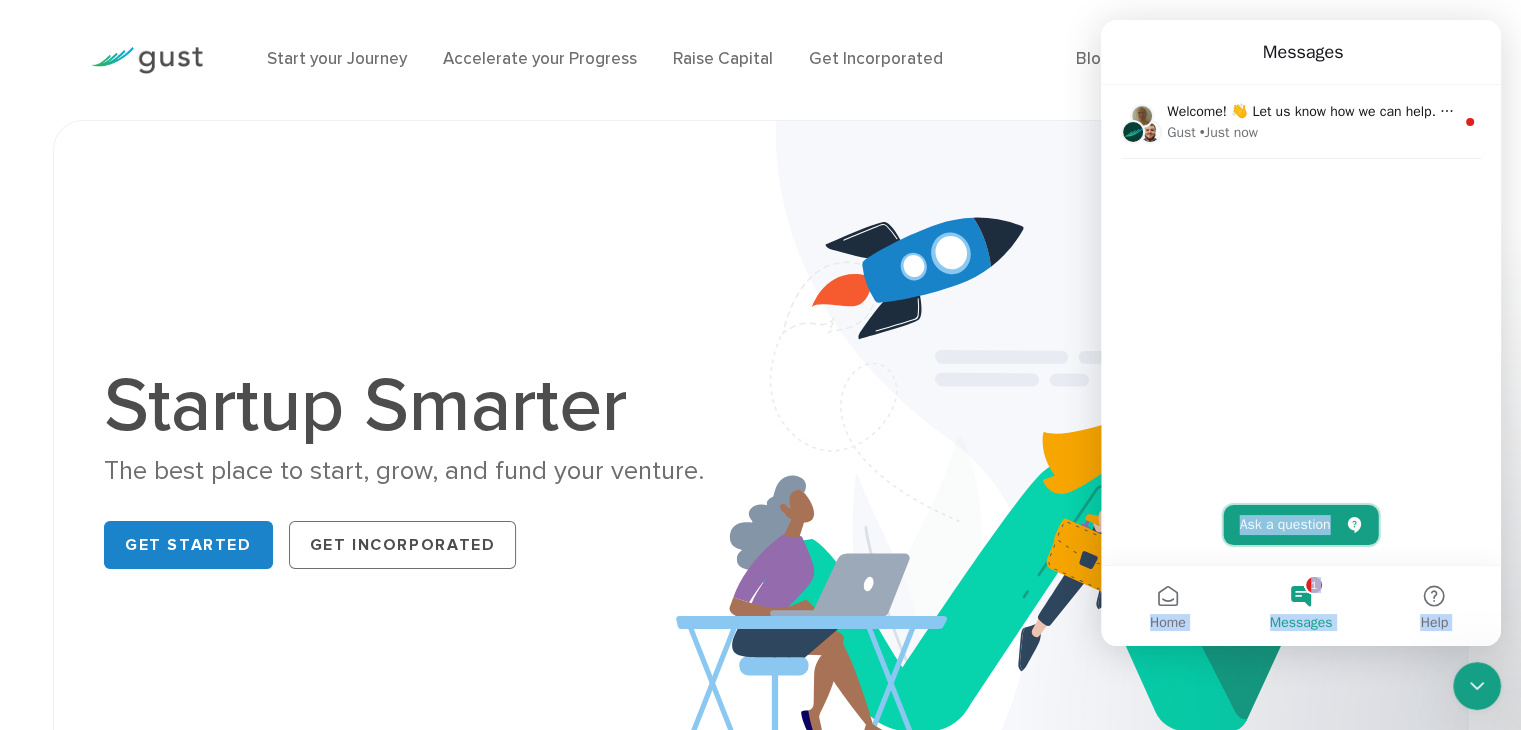 click on "Ask a question" at bounding box center [1301, 525] 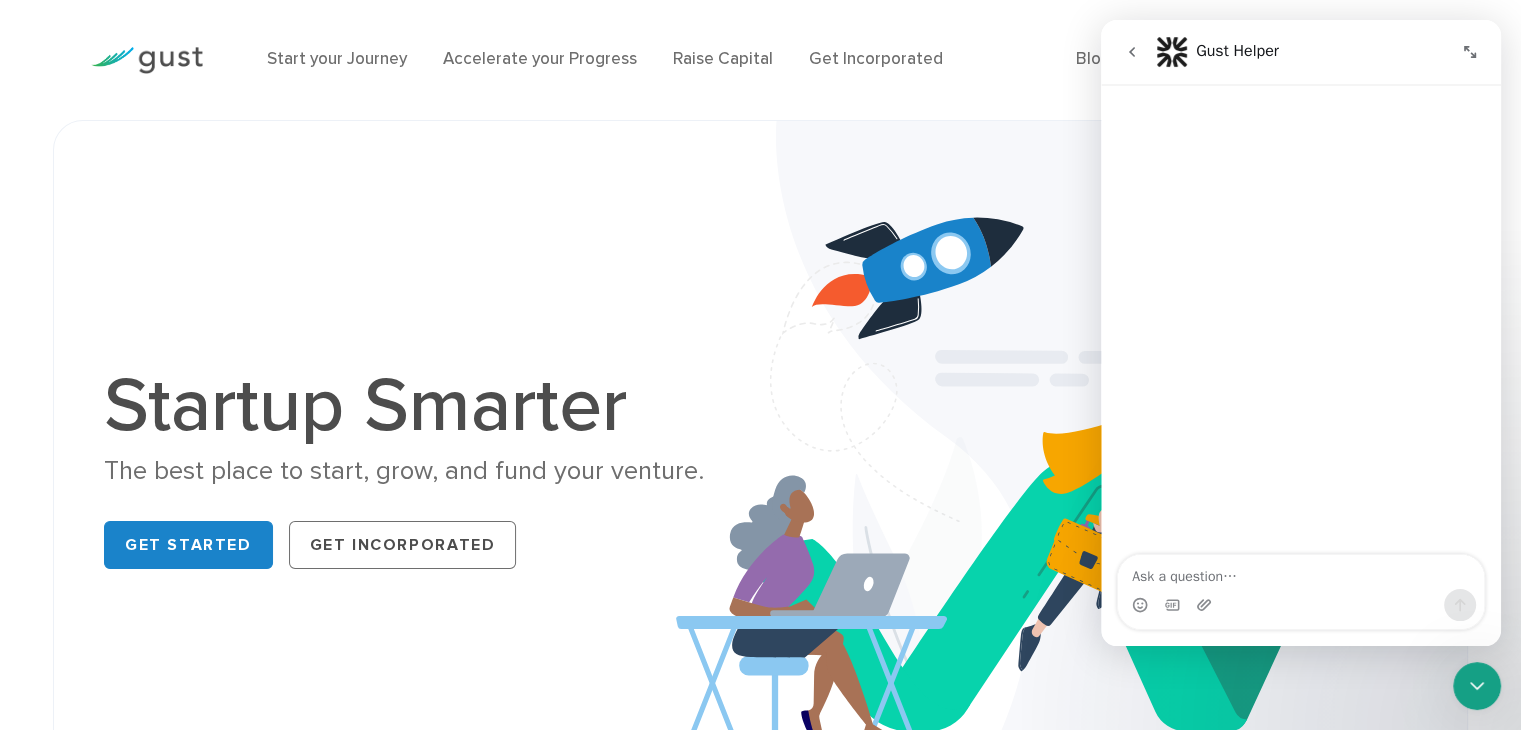 click at bounding box center [1301, 572] 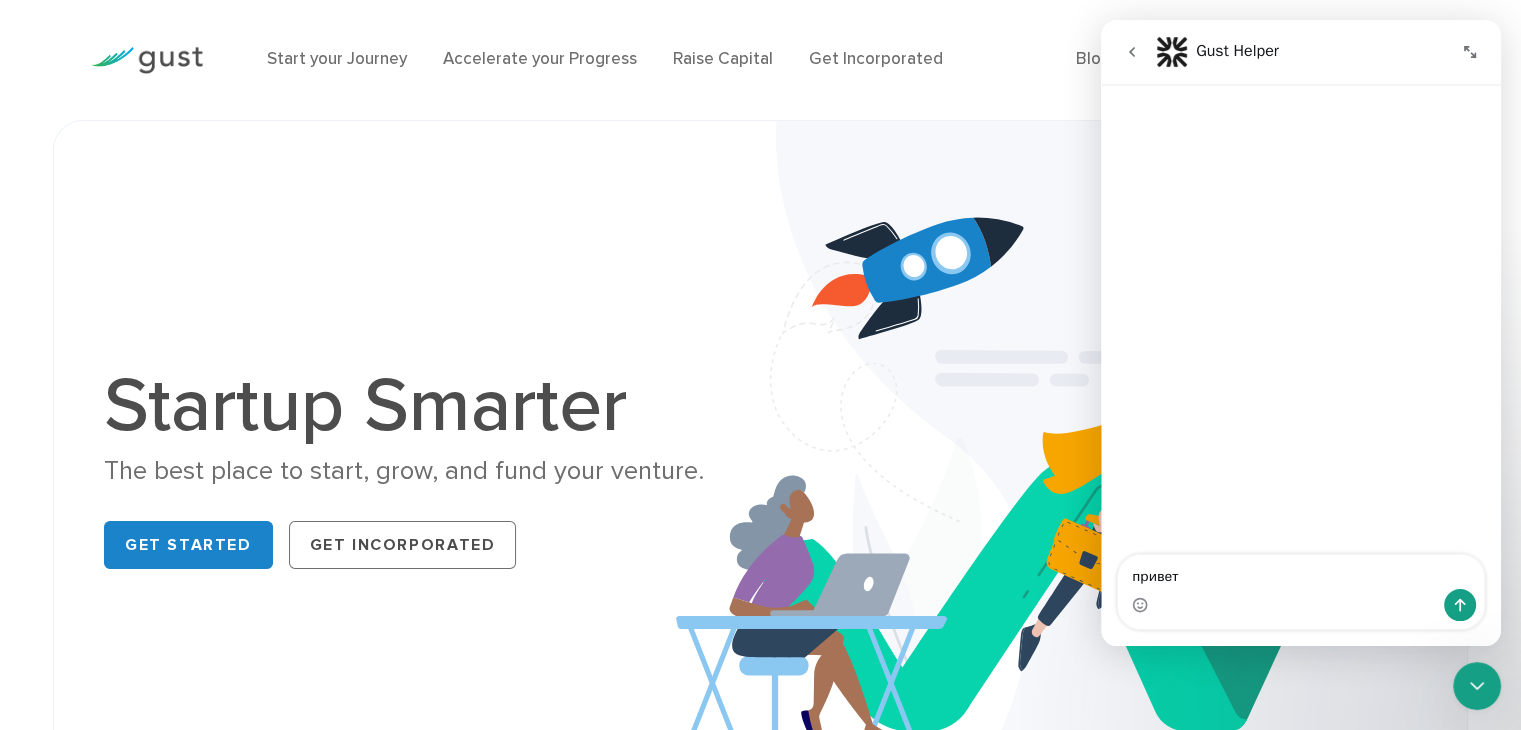 type on "привет" 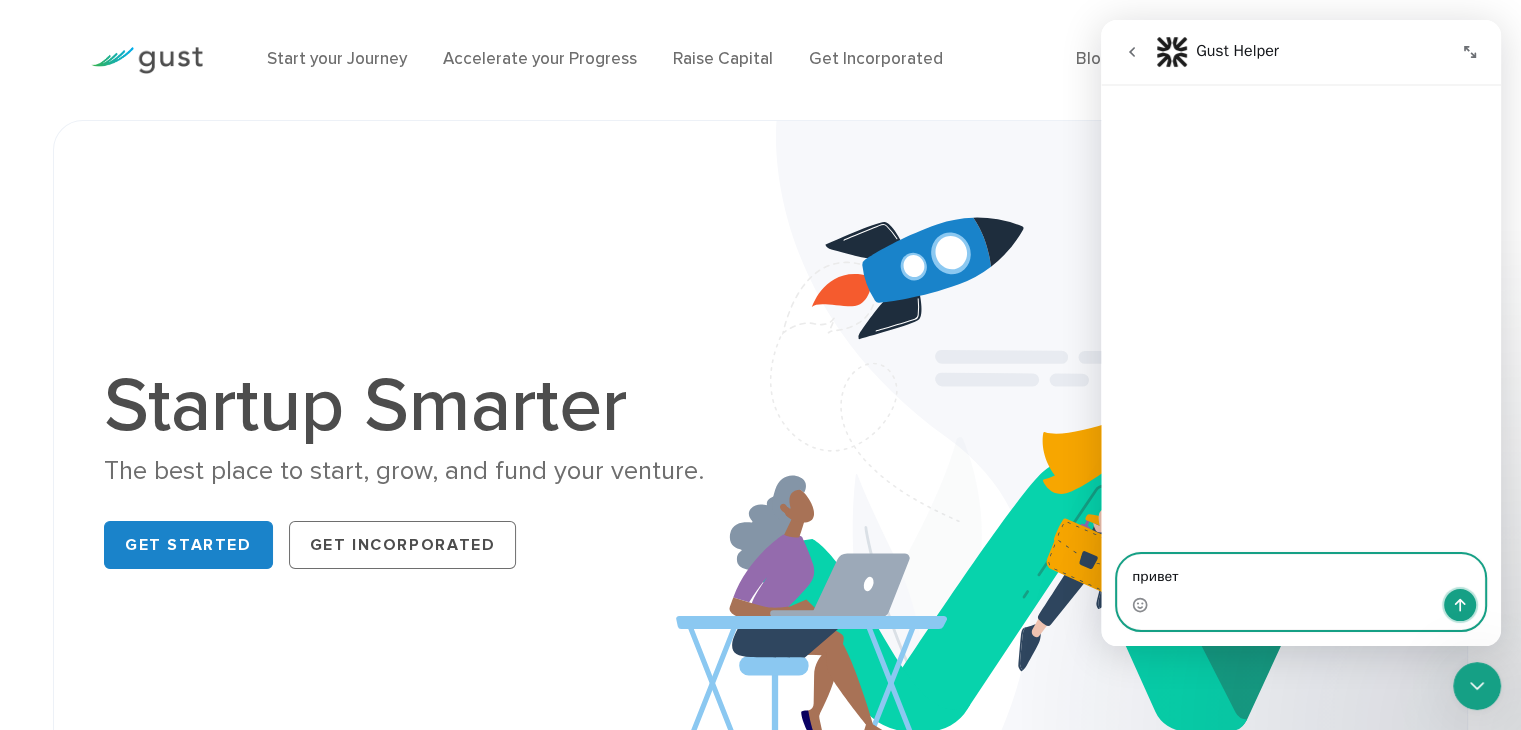click at bounding box center (1460, 605) 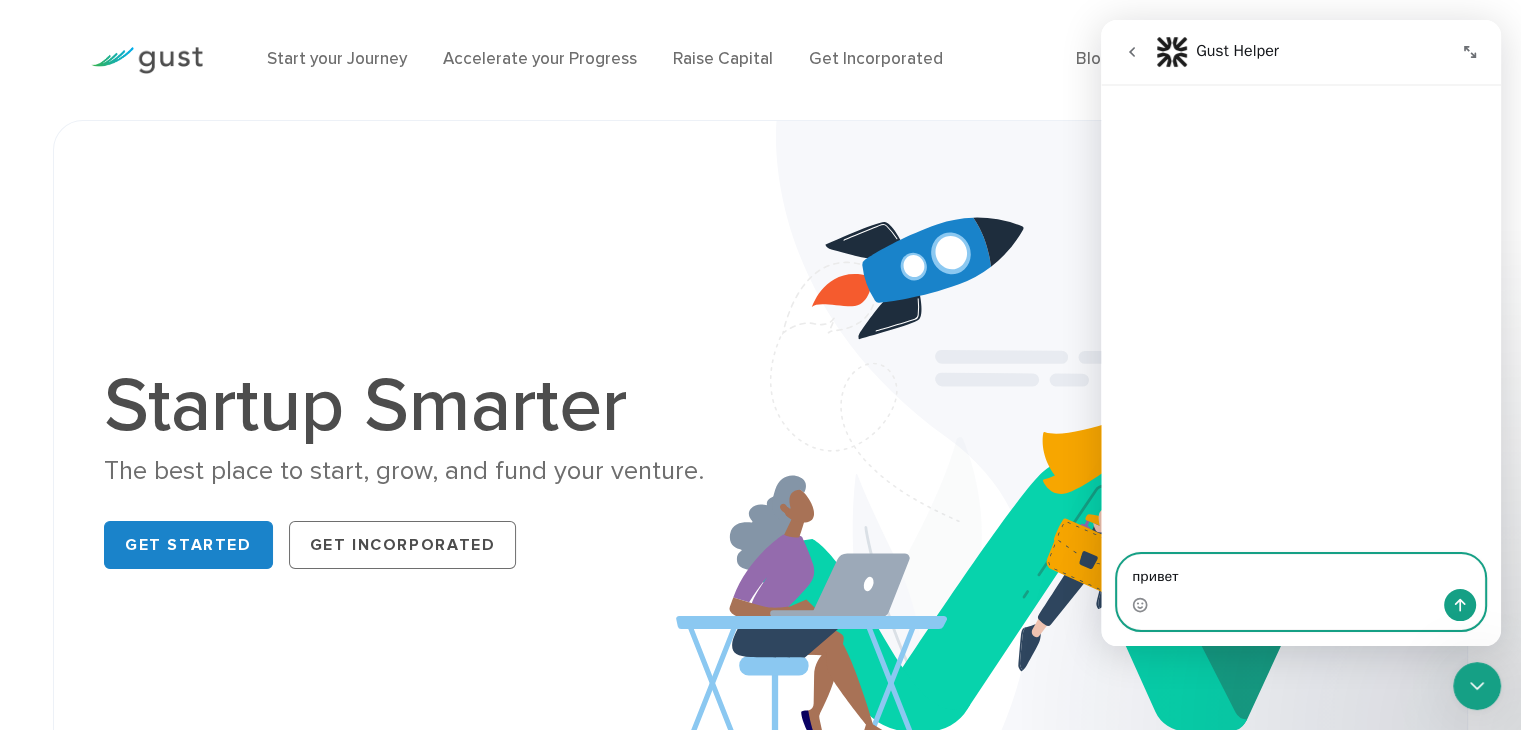 type 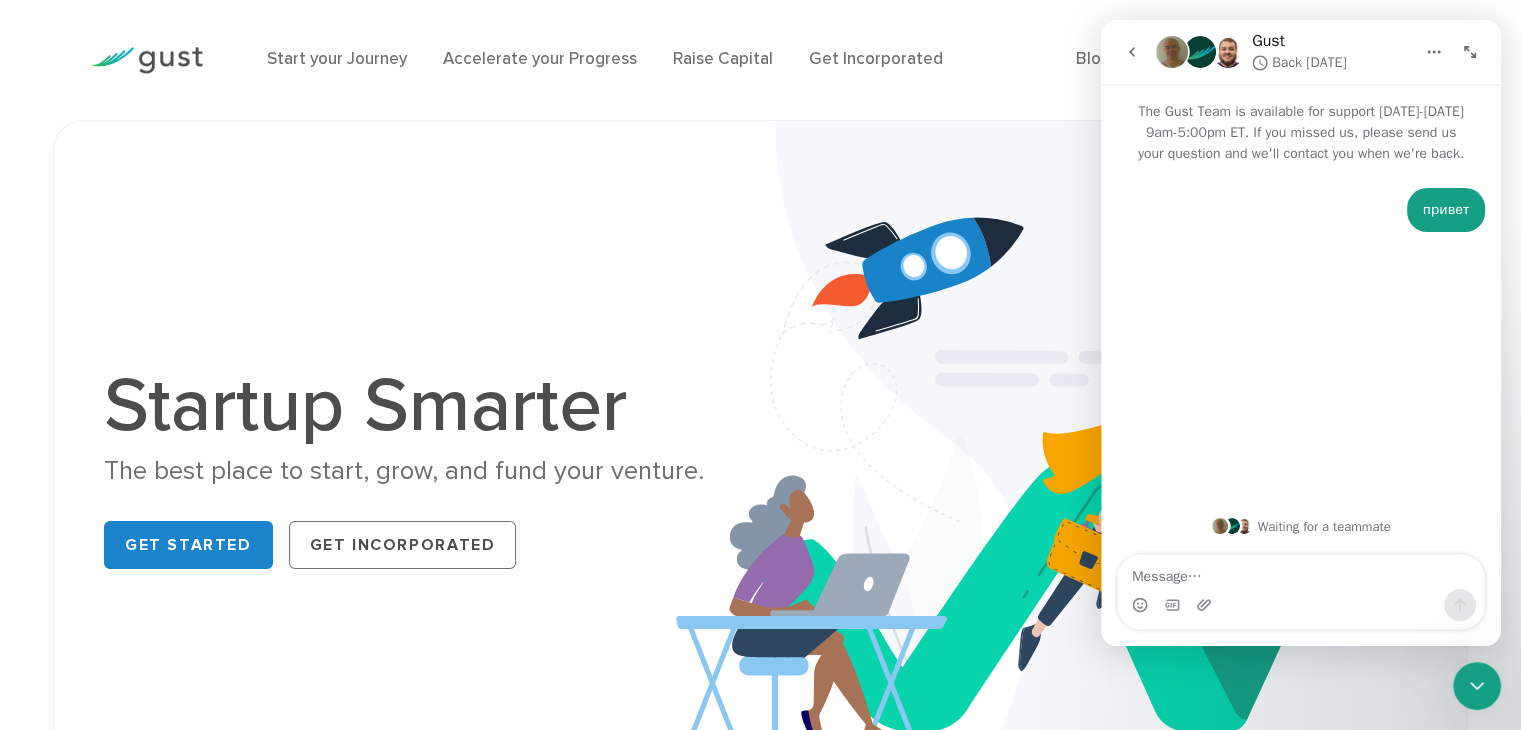 click at bounding box center (1071, 473) 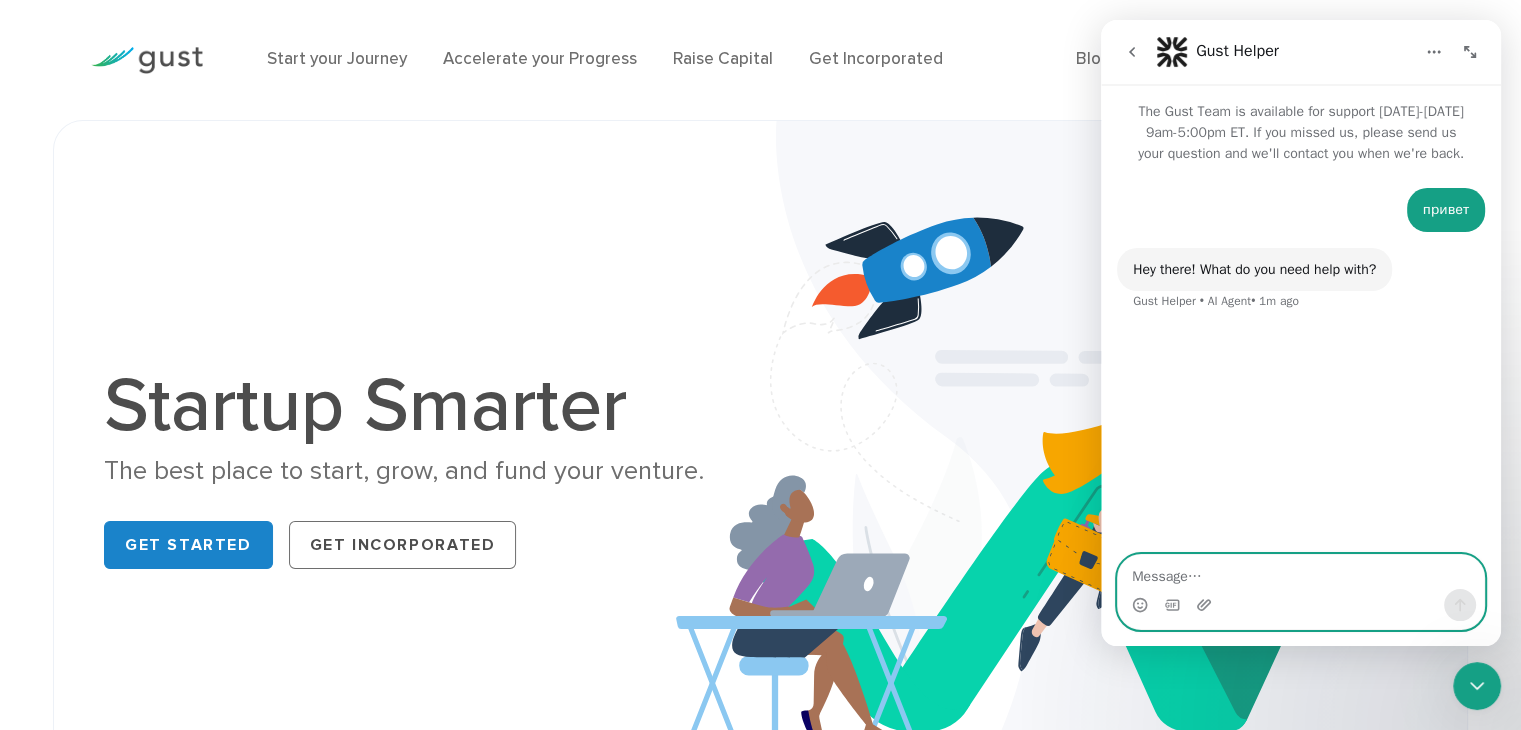 click at bounding box center (1301, 572) 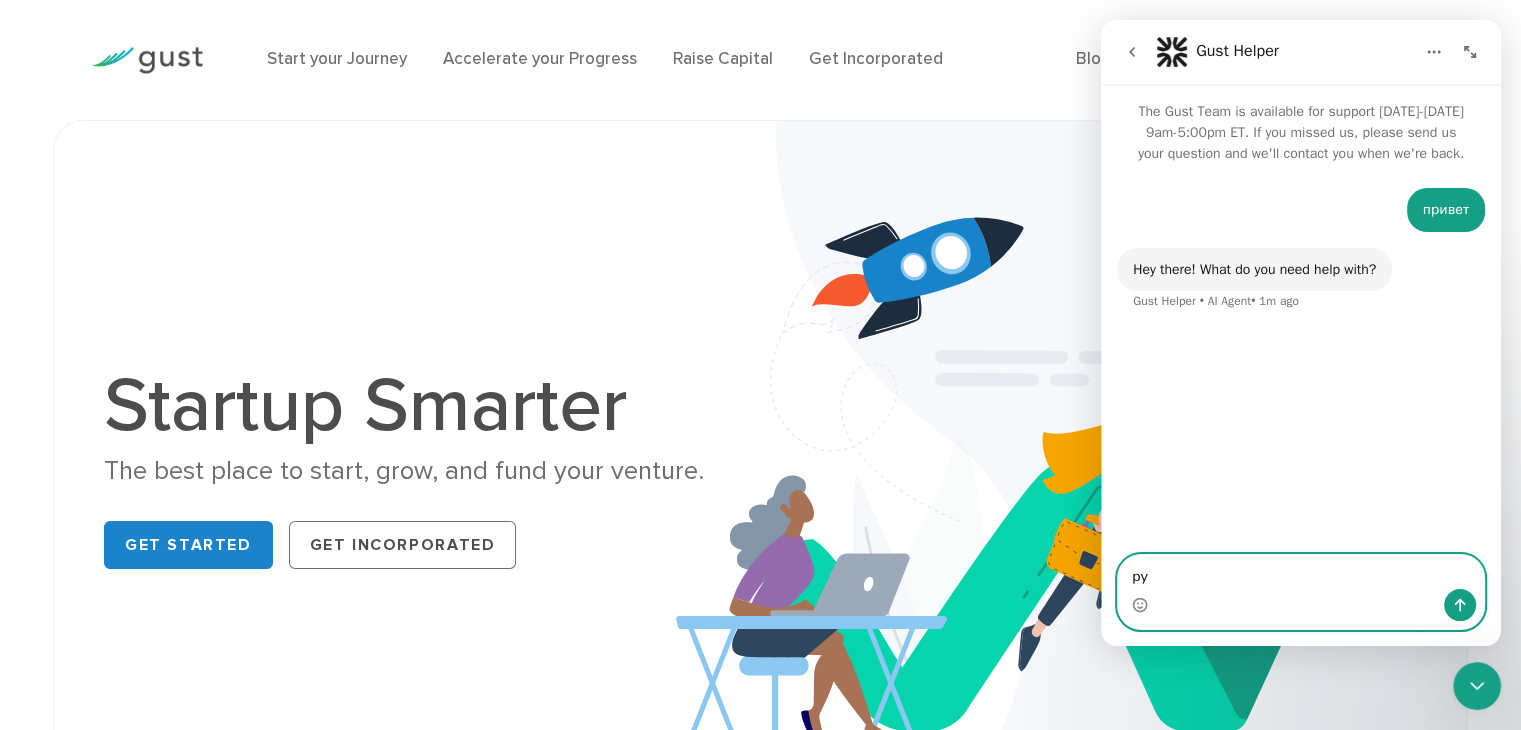 type on "р" 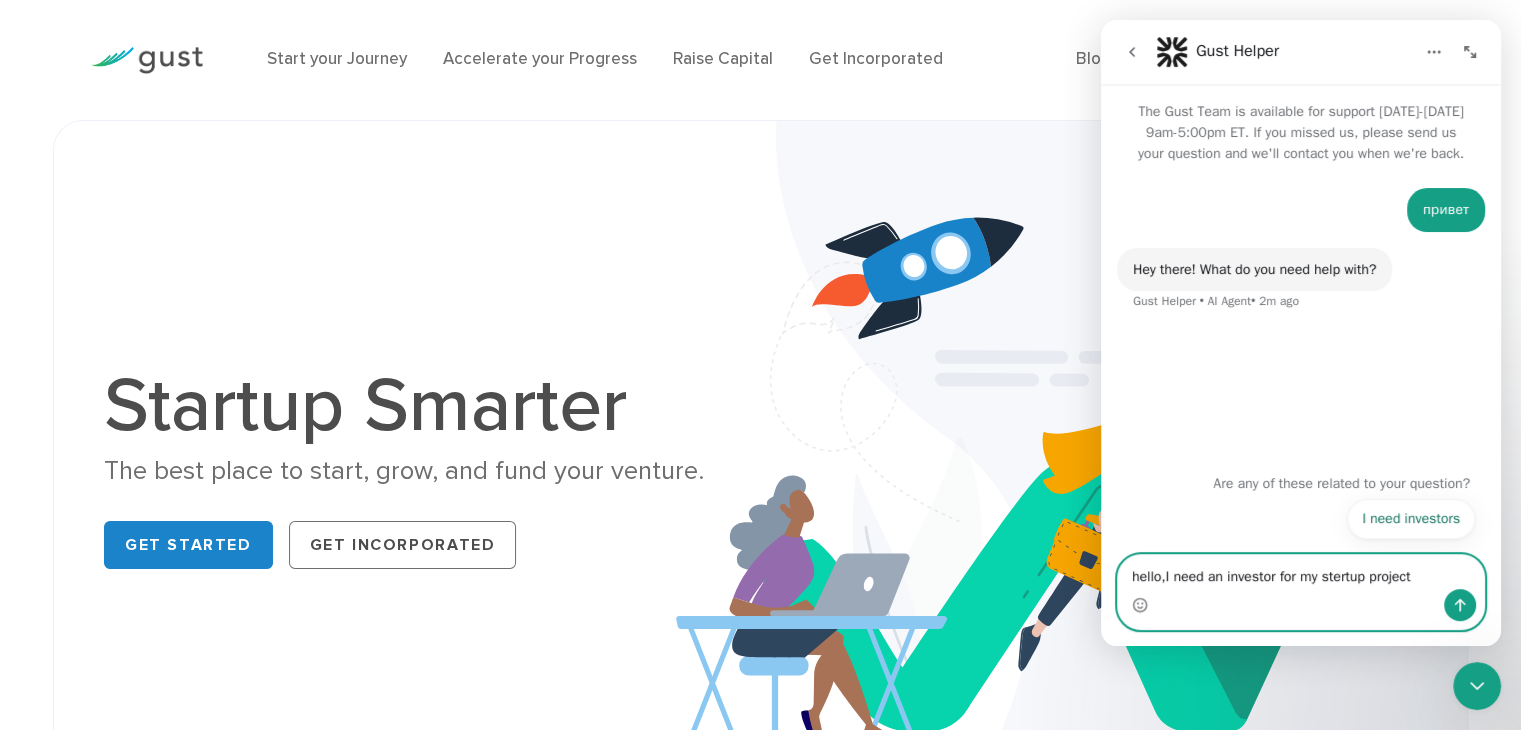 click on "hello,I need an investor for my stertup project" at bounding box center [1301, 572] 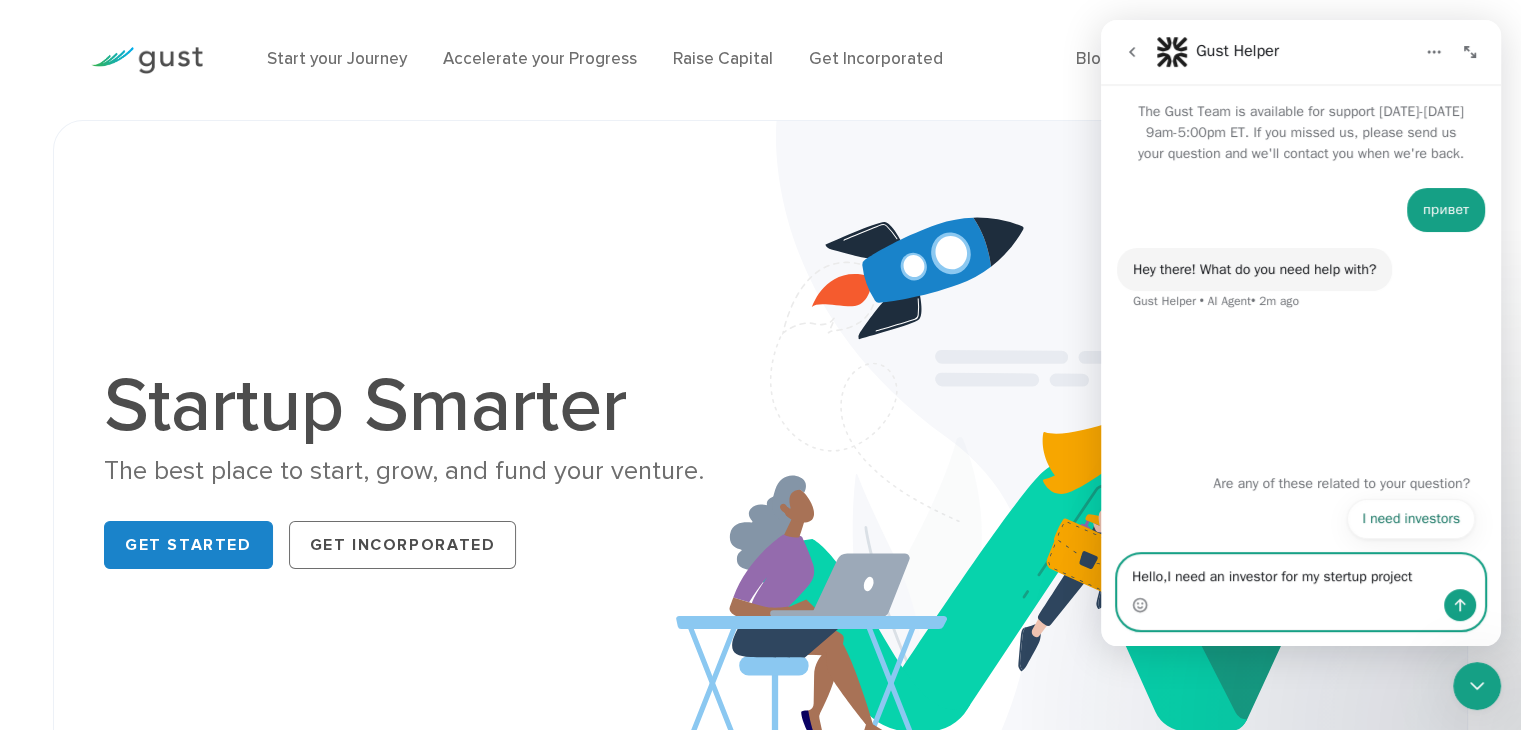 type on "Hello,I need an investor for my stertup project" 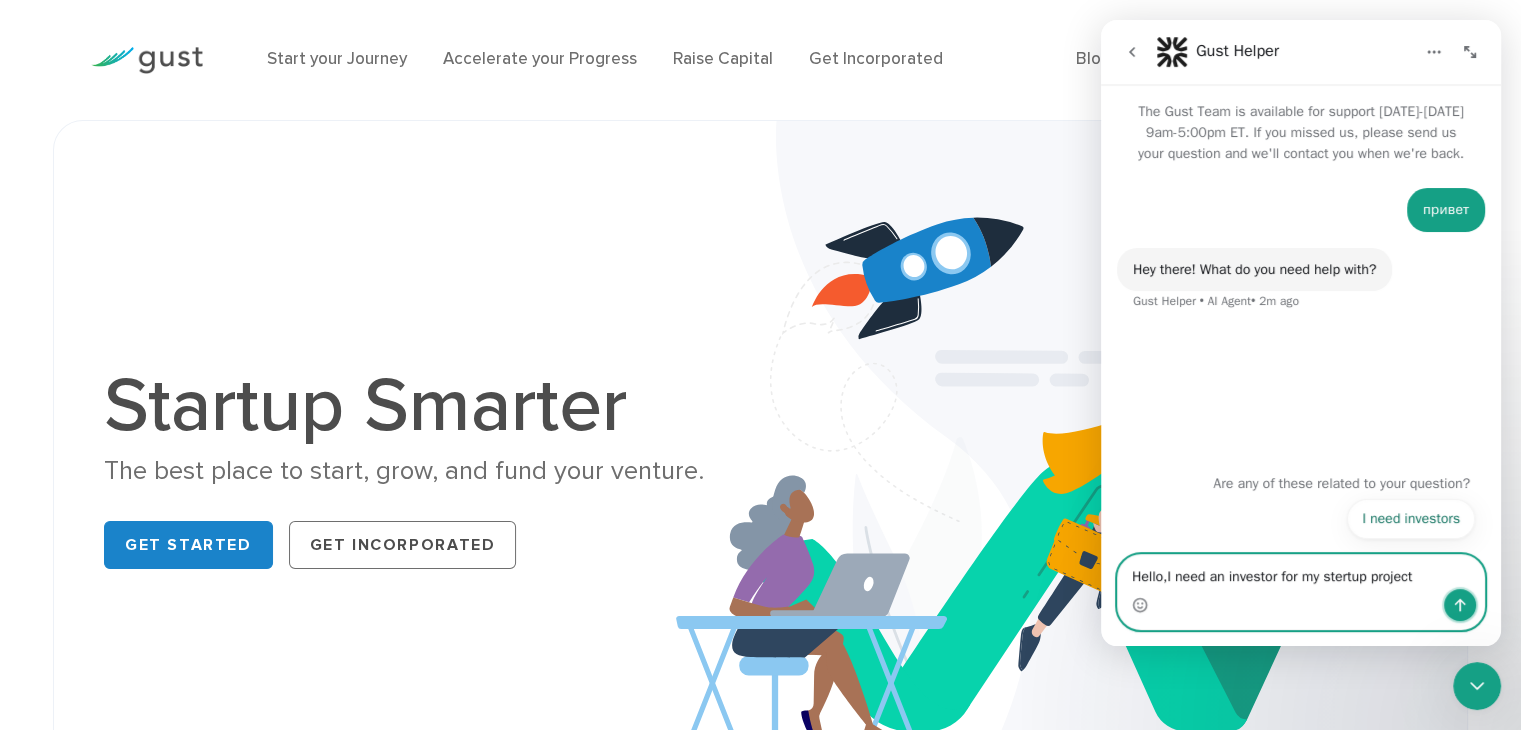 click at bounding box center [1460, 605] 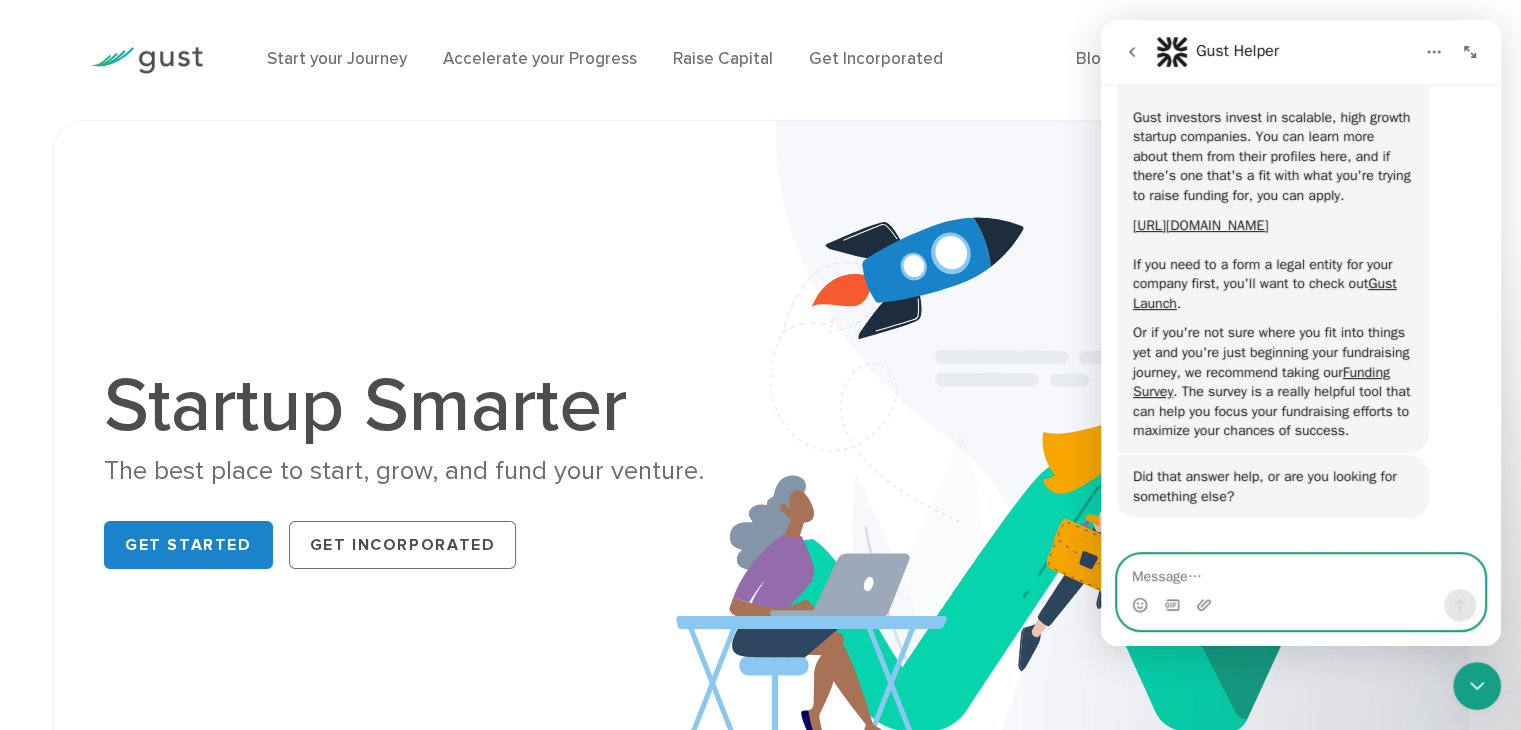 scroll, scrollTop: 503, scrollLeft: 0, axis: vertical 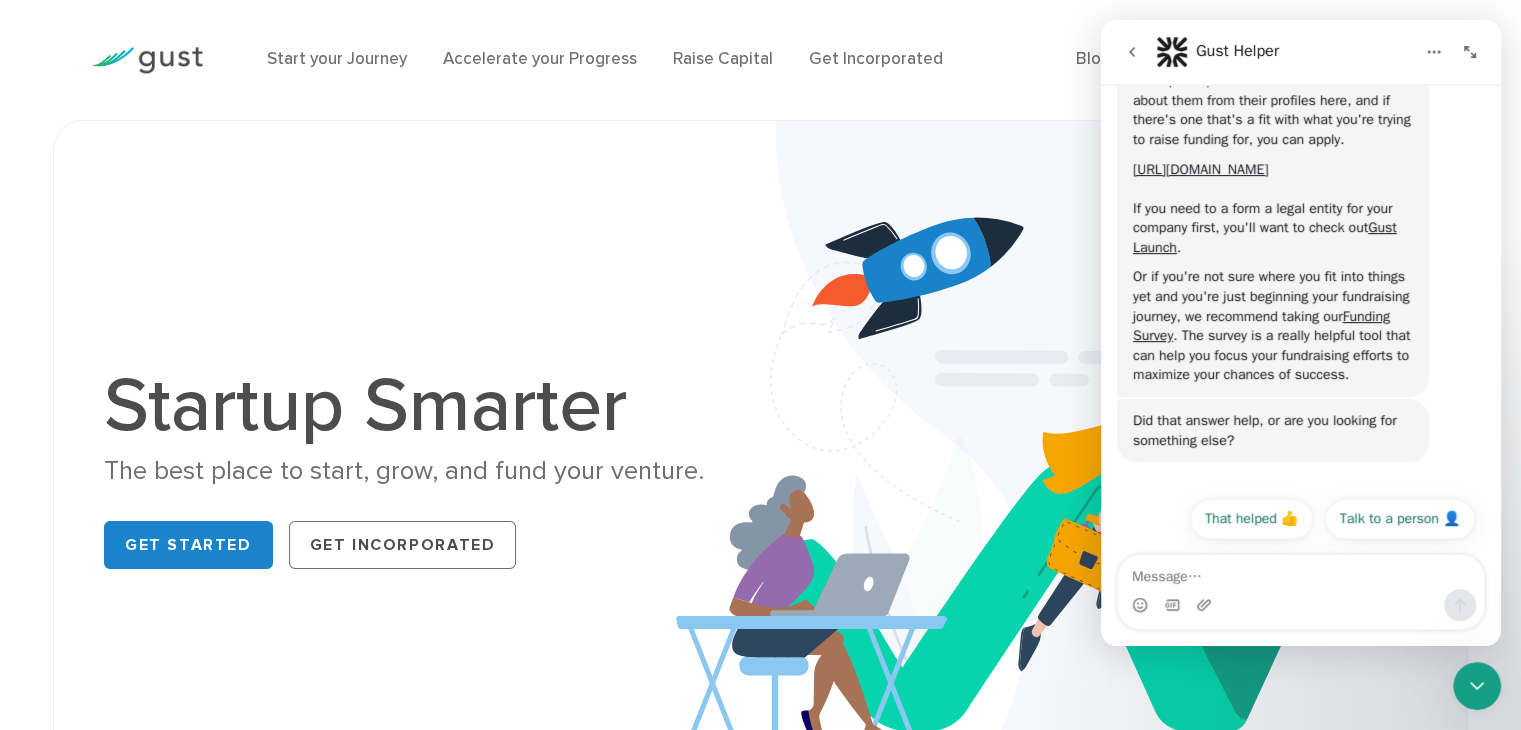 click on "Did that answer help, or are you looking for something else? Gust Helper    •   Just now" at bounding box center [1301, 442] 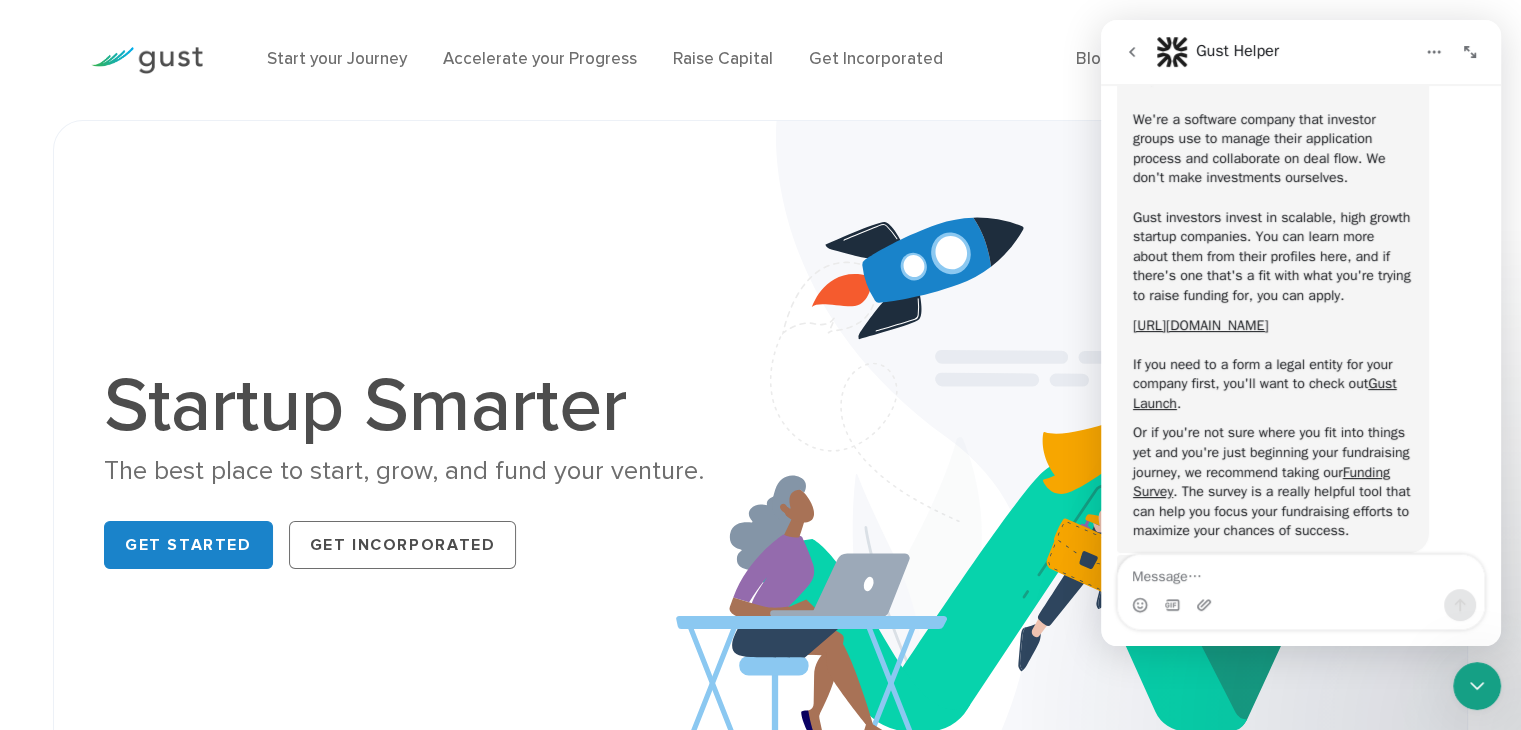 scroll, scrollTop: 17, scrollLeft: 0, axis: vertical 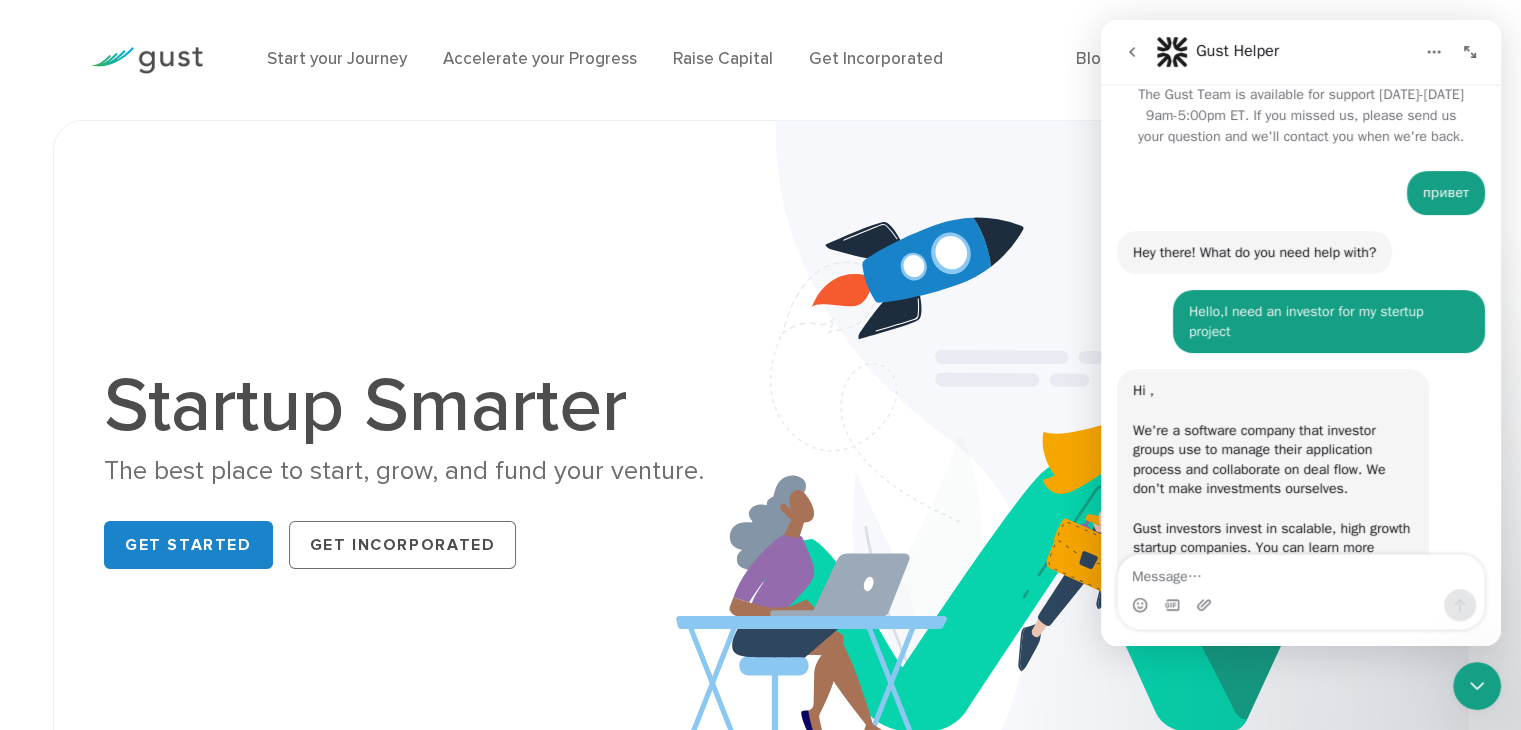 click on "Hi ,  We're a software company that investor groups use to manage their application process and collaborate on deal flow. We don't make investments ourselves. Gust investors invest in scalable, high growth startup companies. You can learn more about them from their profiles here, and if there's one that's a fit with what you're trying to raise funding for, you can apply." at bounding box center [1273, 498] 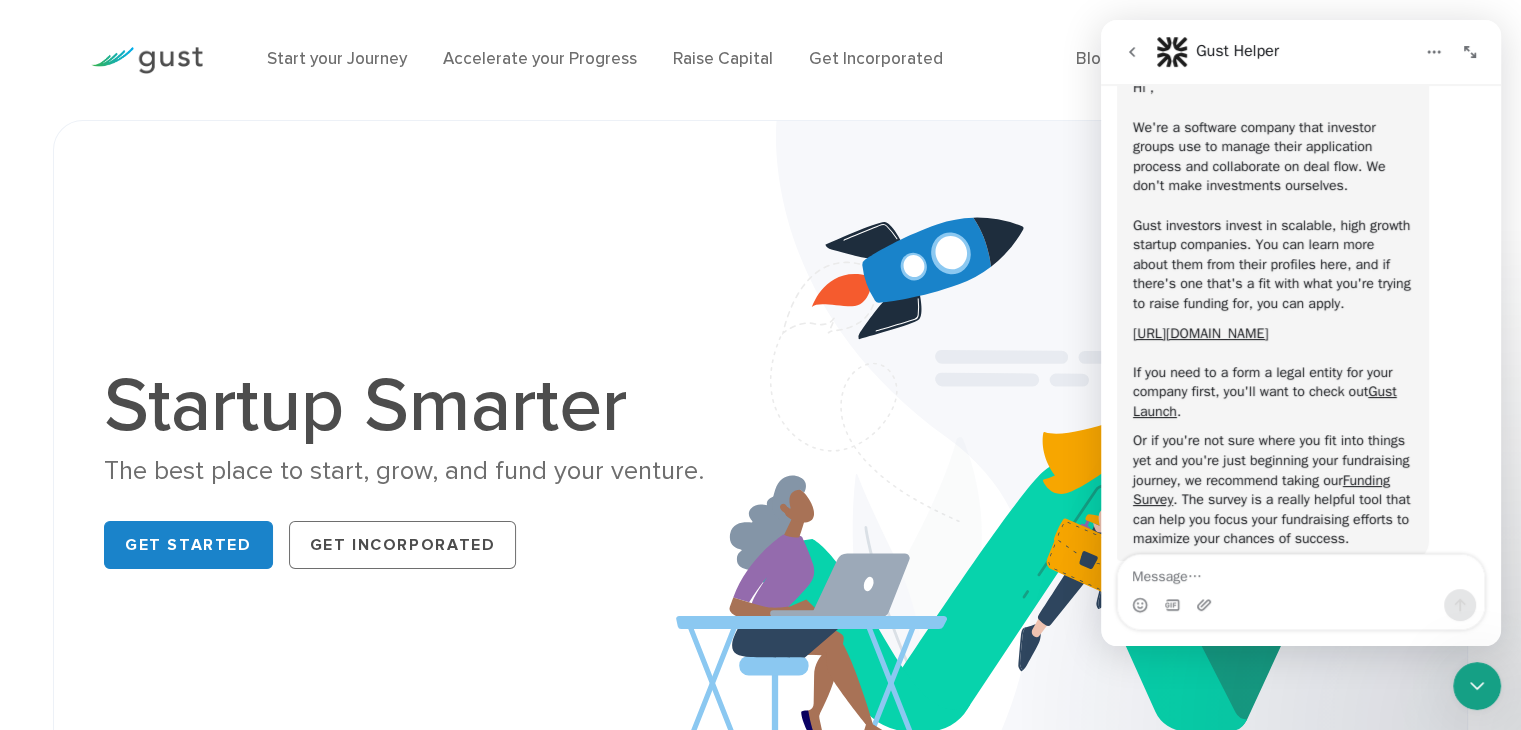 scroll, scrollTop: 523, scrollLeft: 0, axis: vertical 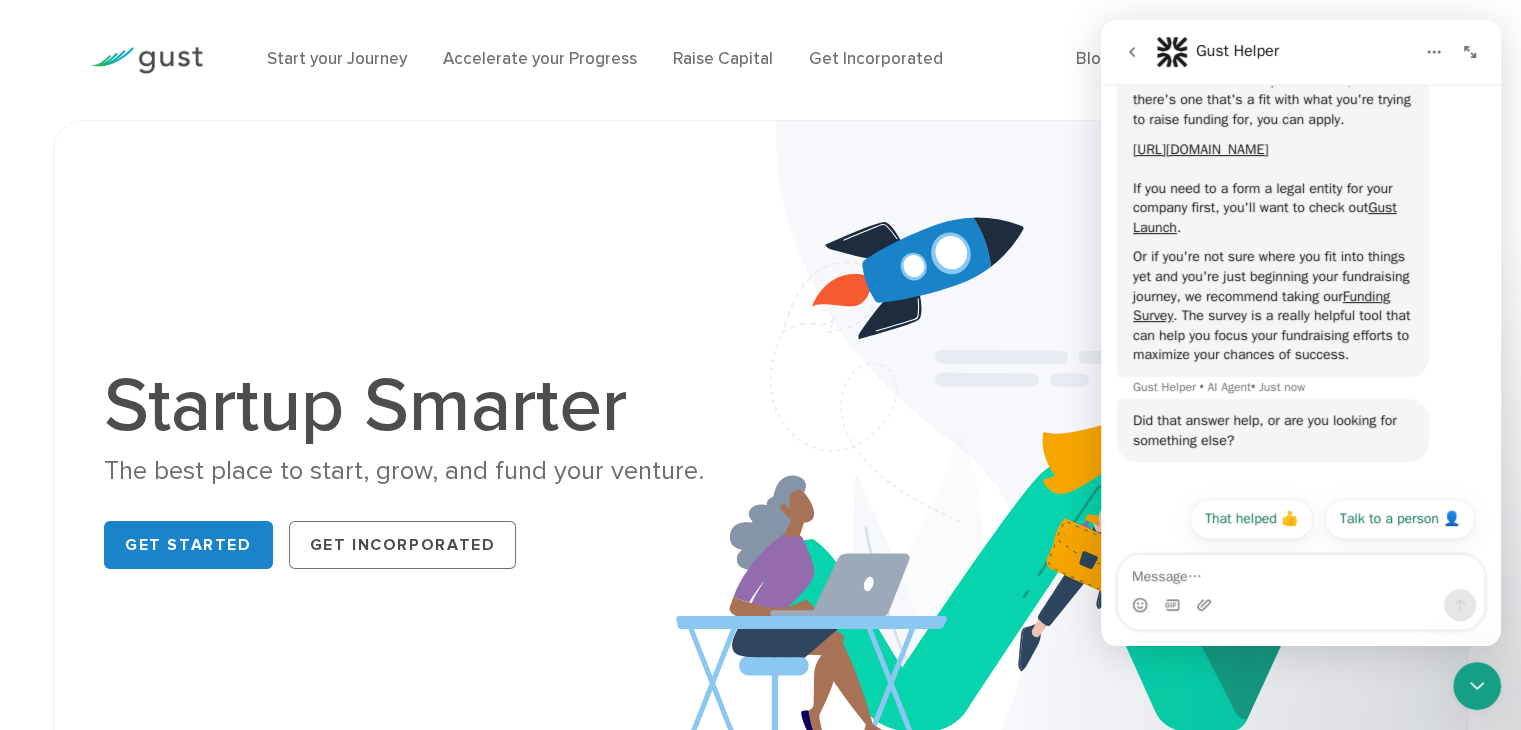click on "Or if you're not sure where you fit into things yet and you're just beginning your fundraising journey, we recommend taking our  Funding Survey . The survey is a really helpful tool that can help you focus your fundraising efforts to maximize your chances of success." at bounding box center (1273, 306) 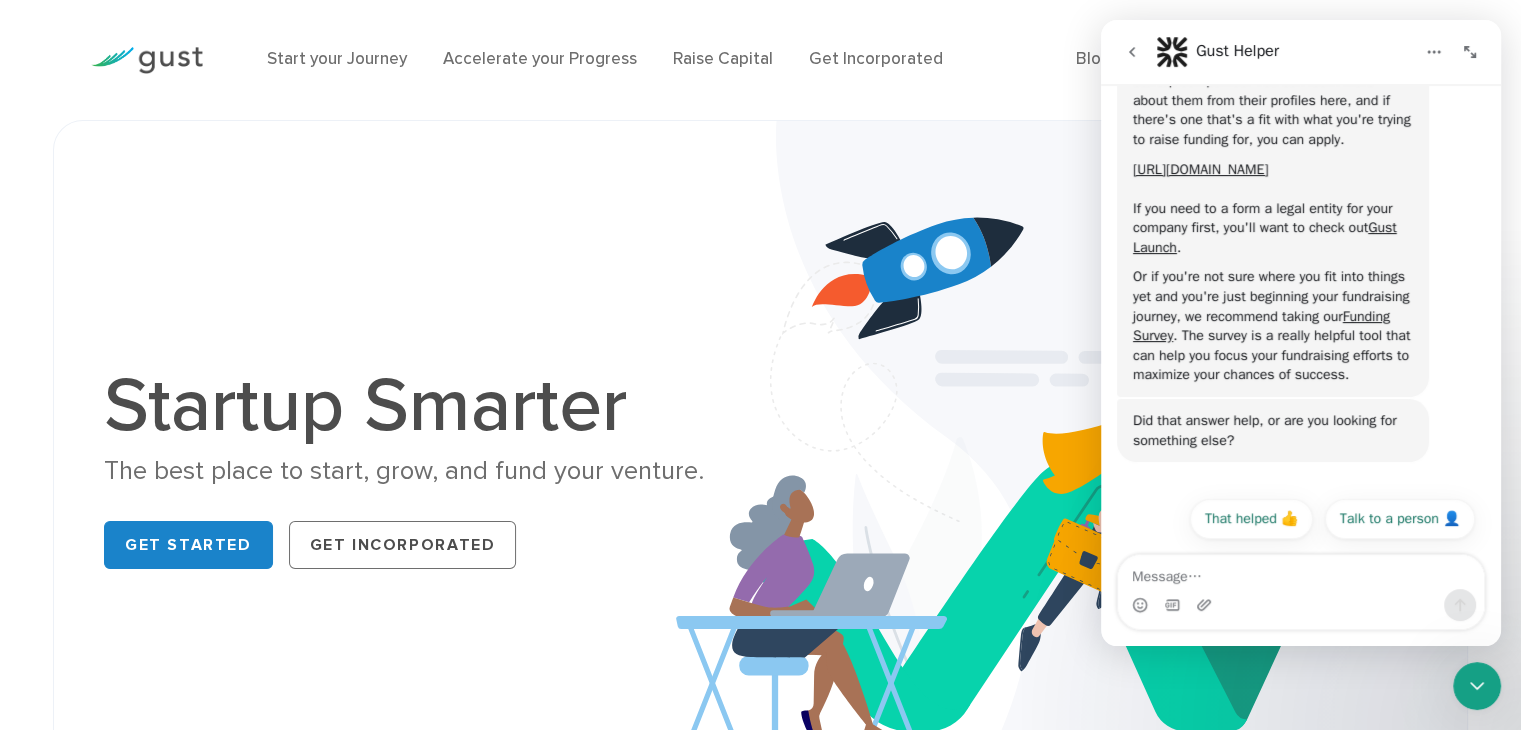 click on "Or if you're not sure where you fit into things yet and you're just beginning your fundraising journey, we recommend taking our  Funding Survey . The survey is a really helpful tool that can help you focus your fundraising efforts to maximize your chances of success." at bounding box center (1273, 326) 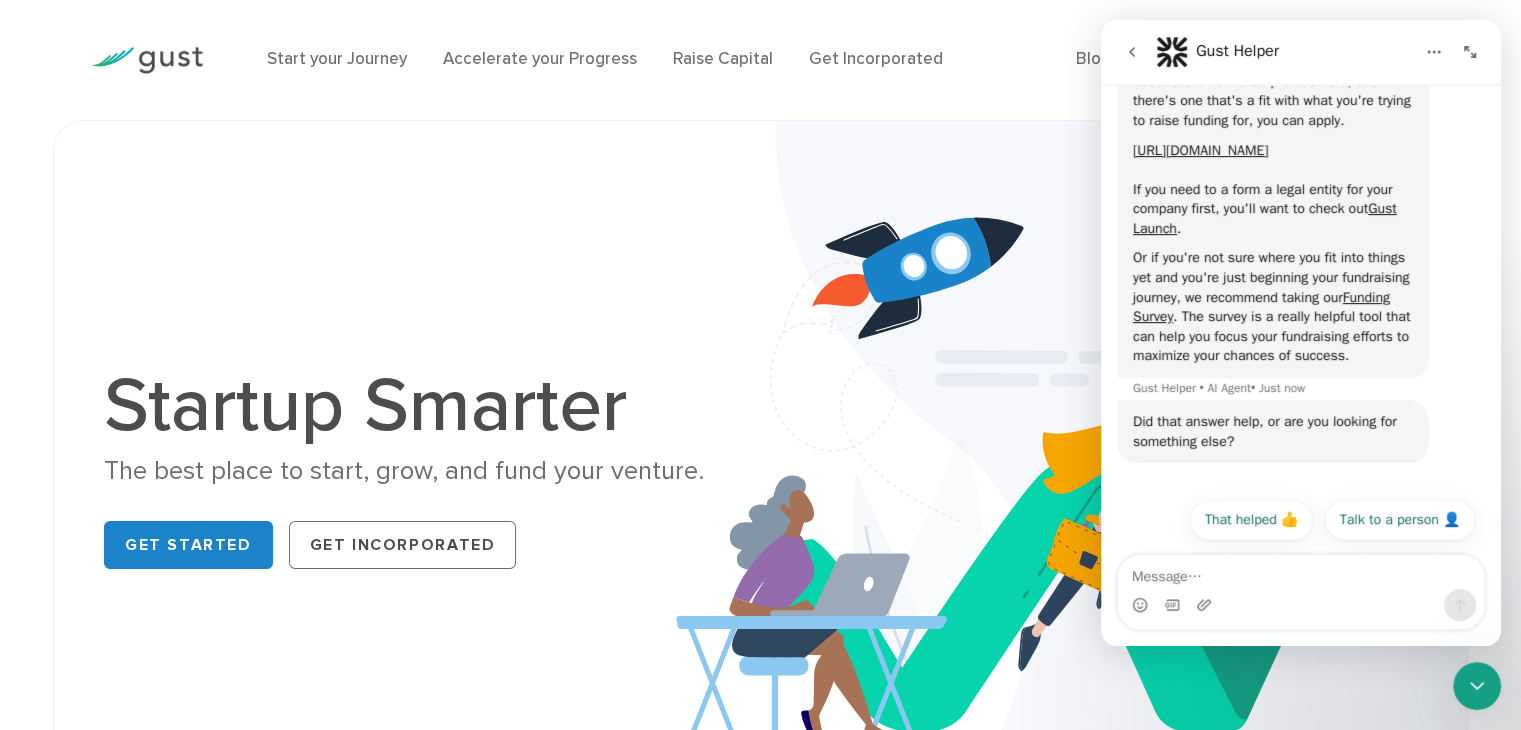 scroll, scrollTop: 523, scrollLeft: 0, axis: vertical 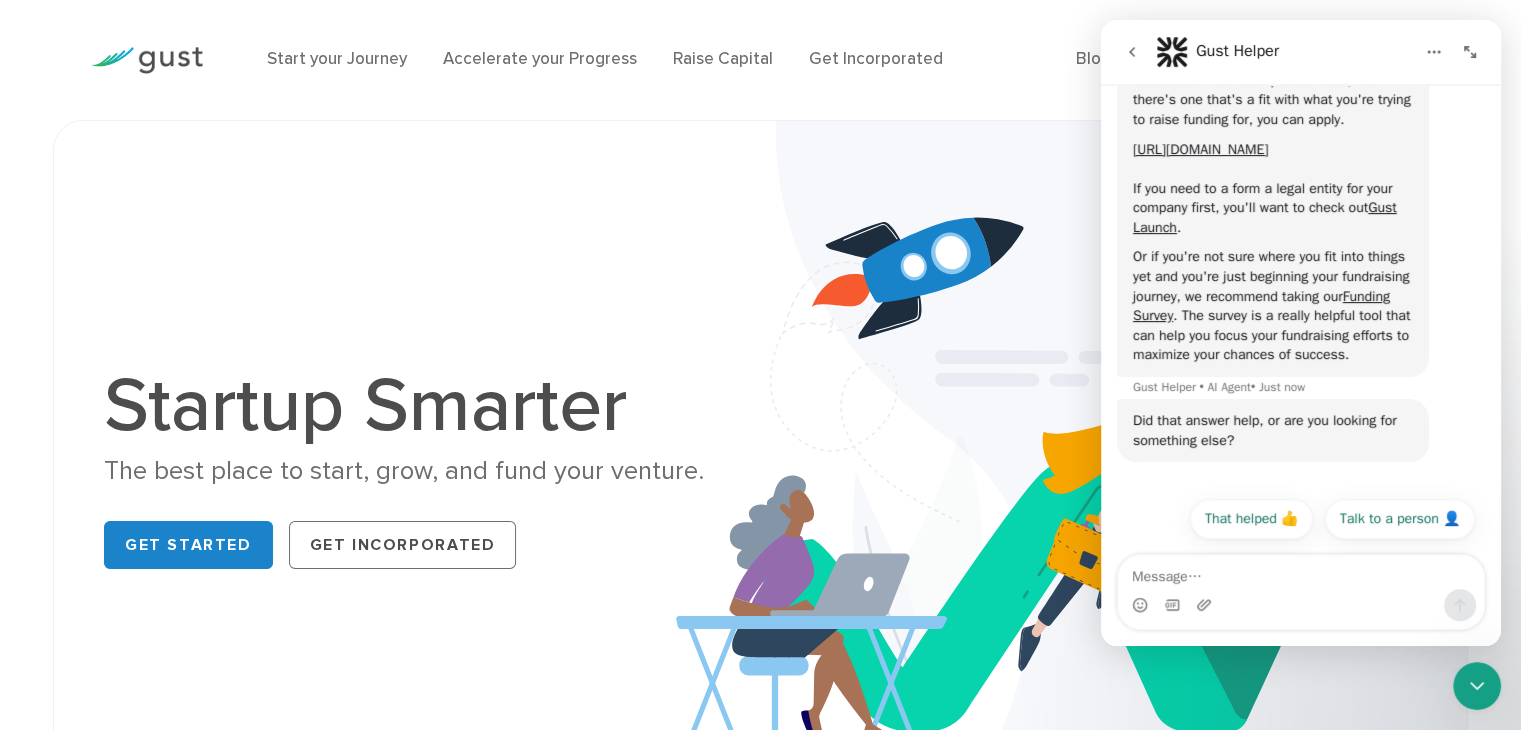 click on "Or if you're not sure where you fit into things yet and you're just beginning your fundraising journey, we recommend taking our  Funding Survey . The survey is a really helpful tool that can help you focus your fundraising efforts to maximize your chances of success." at bounding box center (1273, 306) 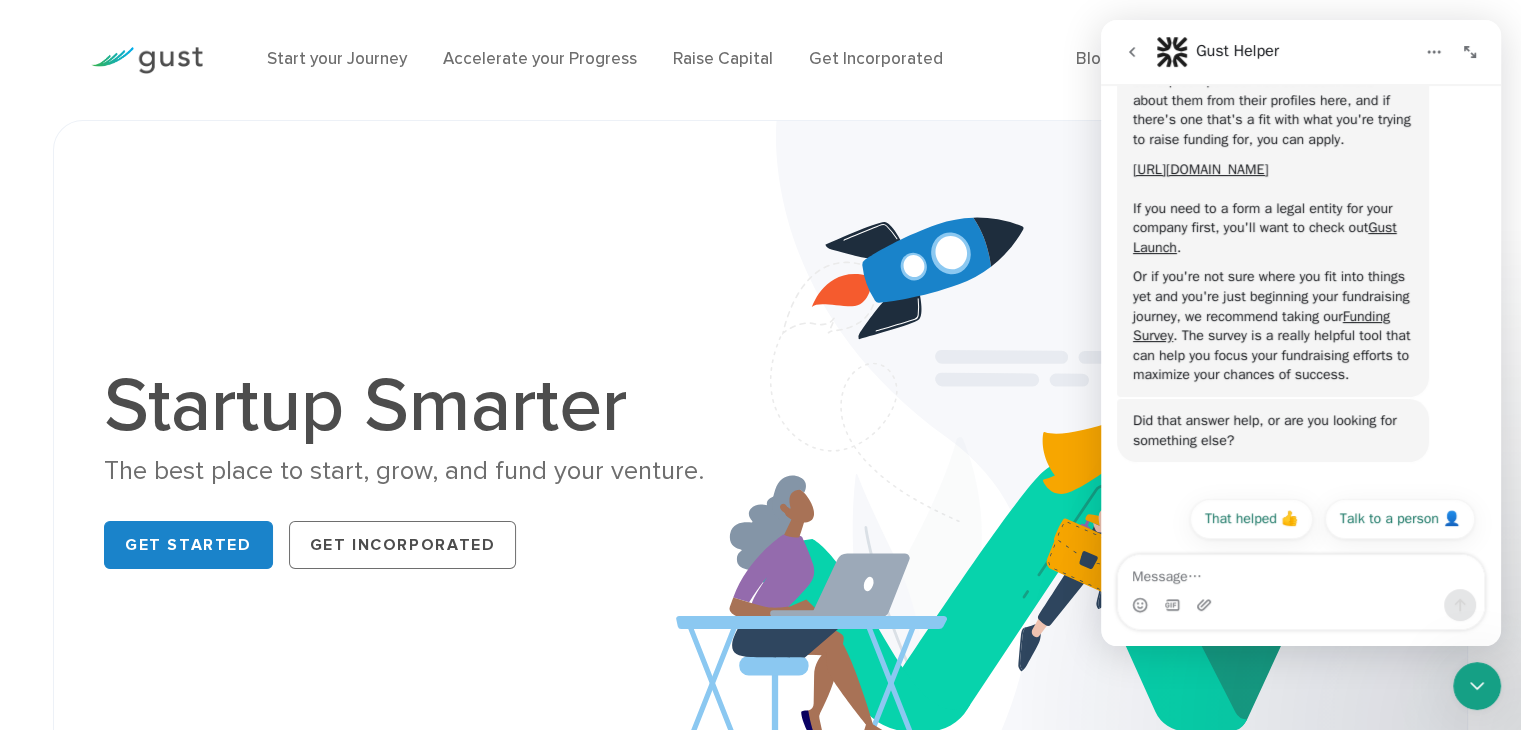 scroll, scrollTop: 503, scrollLeft: 0, axis: vertical 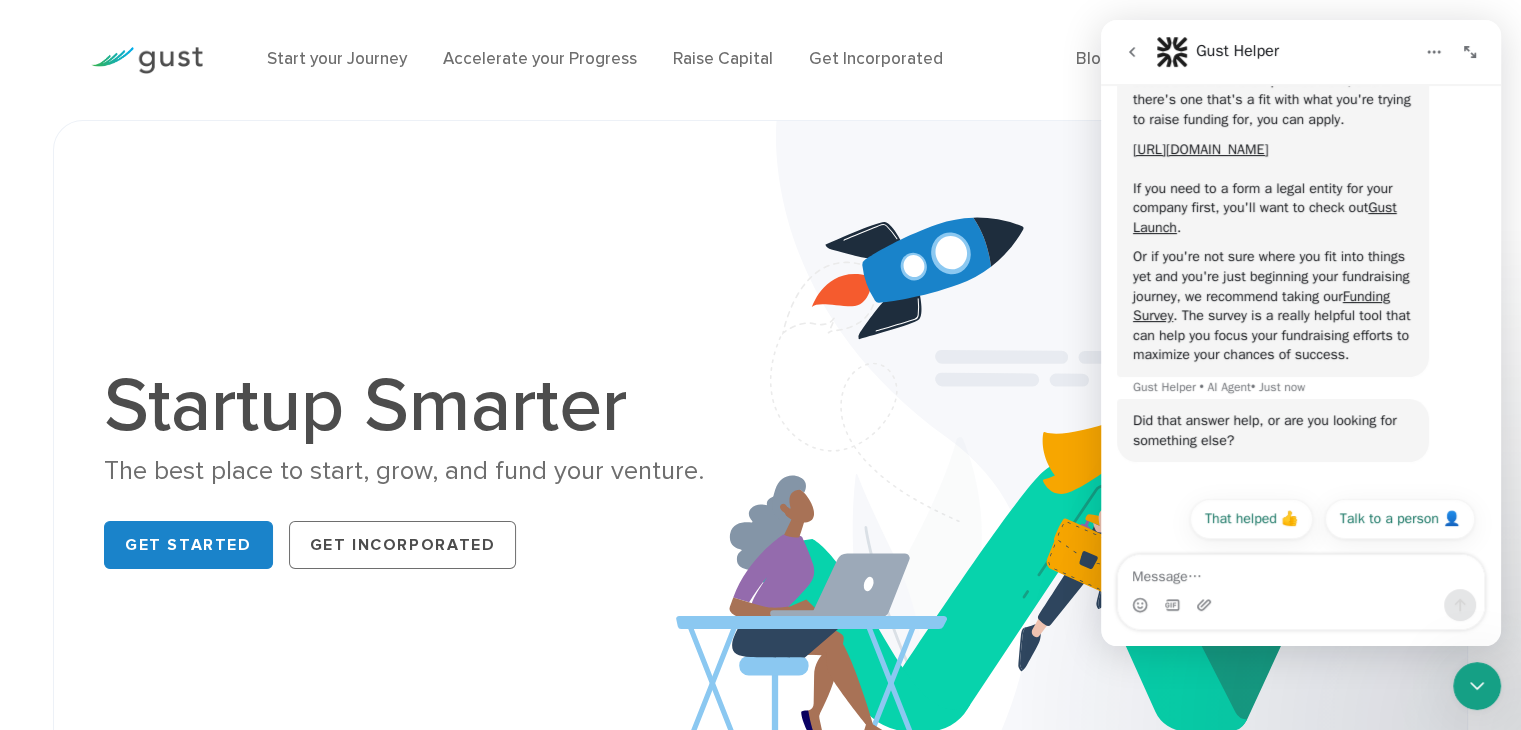 drag, startPoint x: 1348, startPoint y: 149, endPoint x: 1407, endPoint y: 149, distance: 59 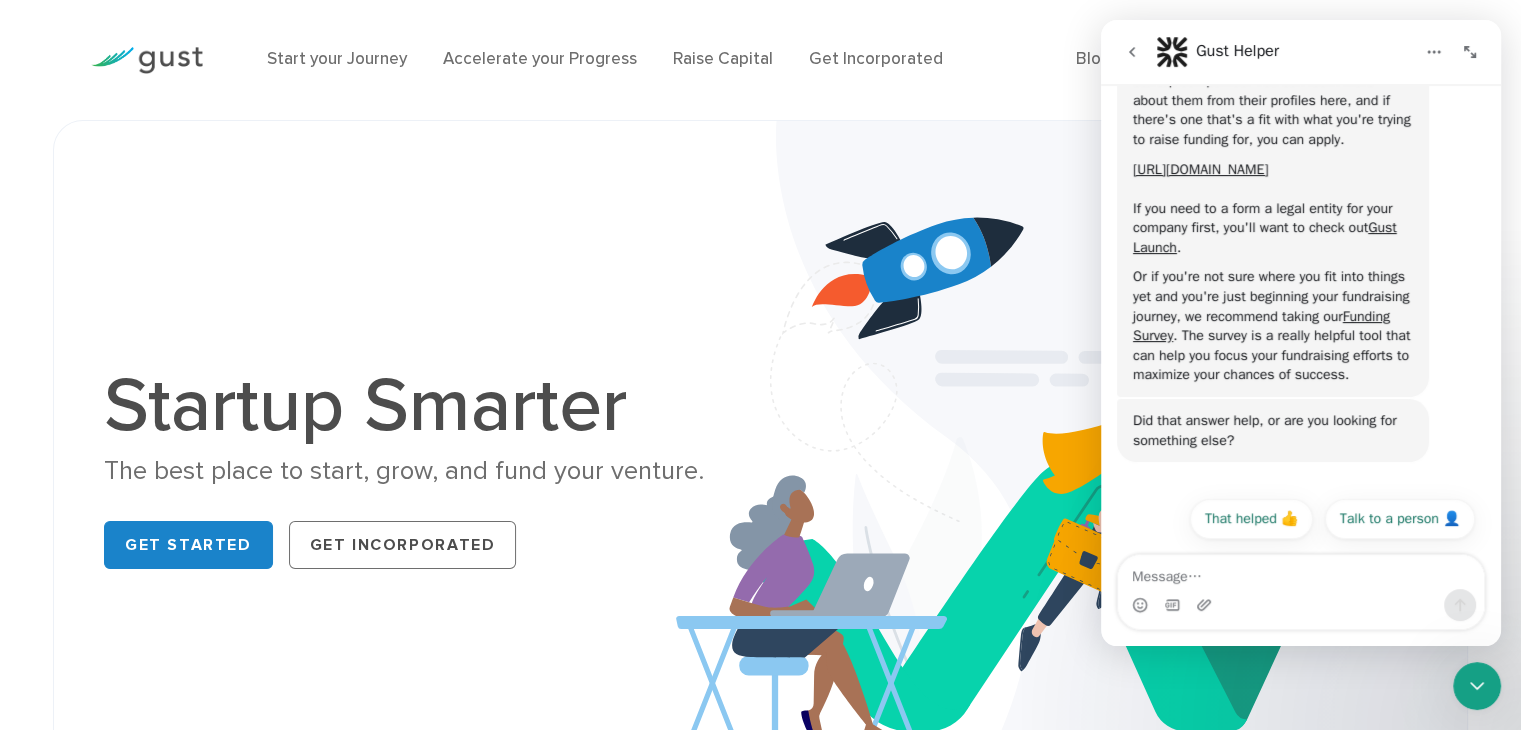scroll, scrollTop: 503, scrollLeft: 0, axis: vertical 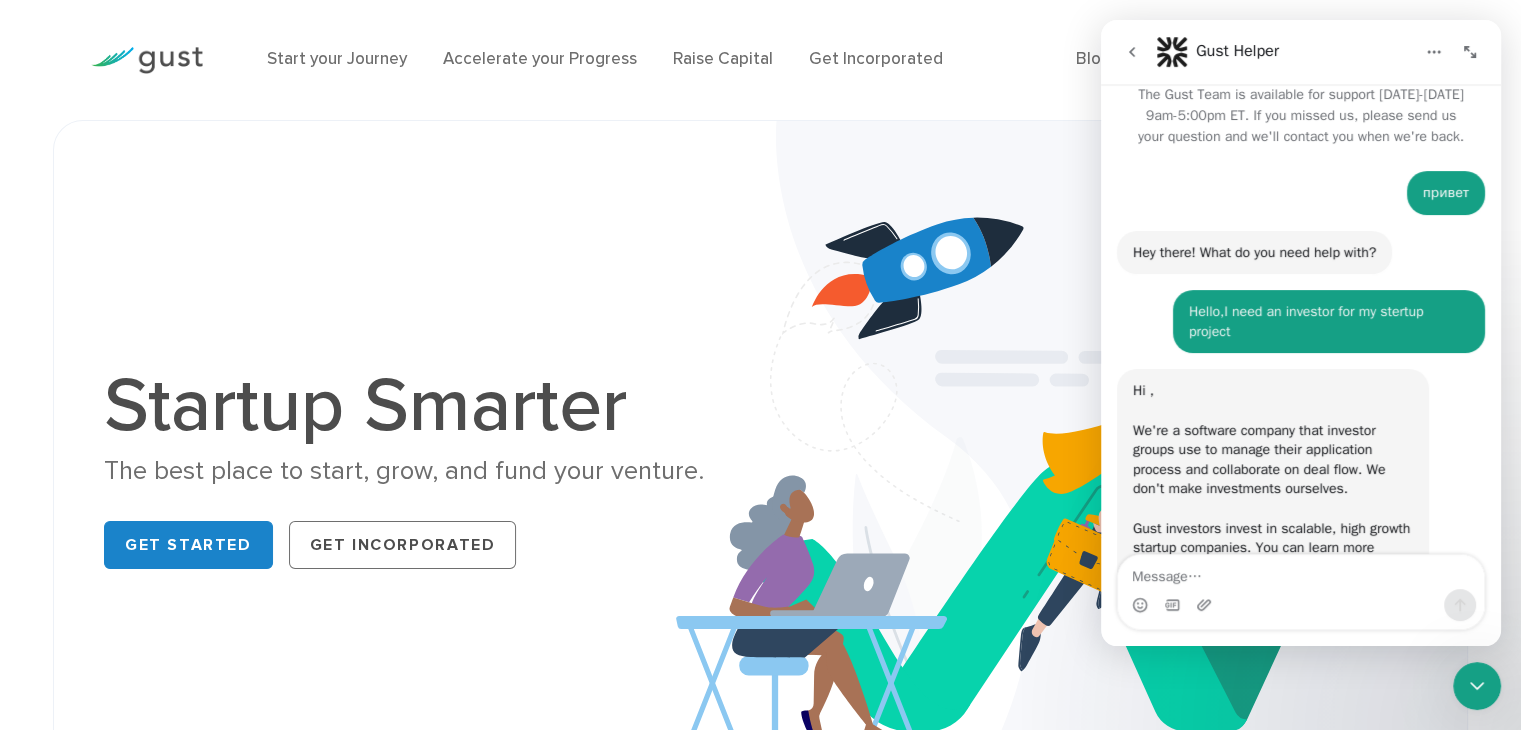 click on "Hi ,  We're a software company that investor groups use to manage their application process and collaborate on deal flow. We don't make investments ourselves. Gust investors invest in scalable, high growth startup companies. You can learn more about them from their profiles here, and if there's one that's a fit with what you're trying to raise funding for, you can apply. [URL][DOMAIN_NAME] If you need to a form a legal entity for your company first, you'll want to check out  Gust Launch .  Or if you're not sure where you fit into things yet and you're just beginning your fundraising journey, we recommend taking our  Funding Survey . The survey is a really helpful tool that can help you focus your fundraising efforts to maximize your chances of success.  Gust Helper   • AI Agent  •   Just now" at bounding box center (1273, 616) 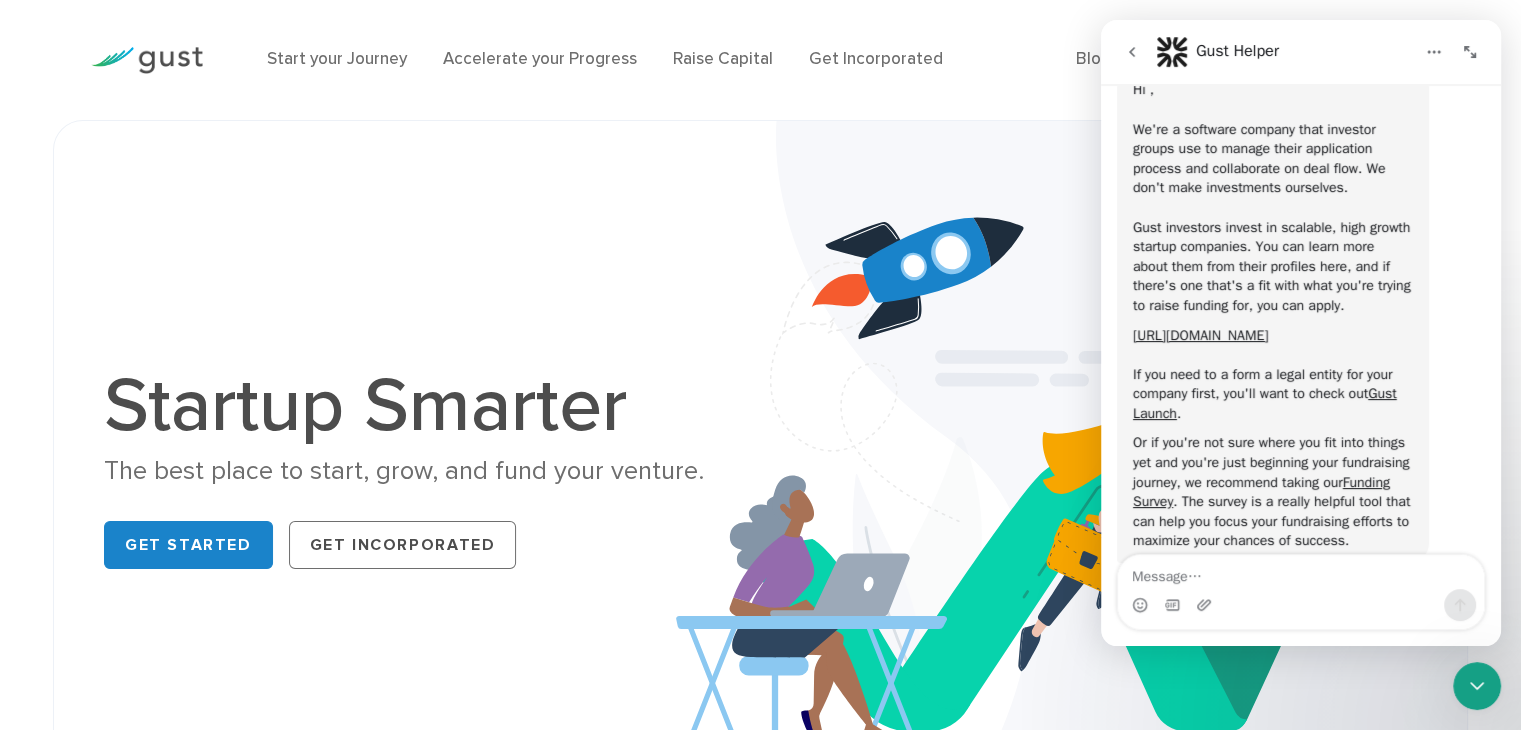 scroll, scrollTop: 523, scrollLeft: 0, axis: vertical 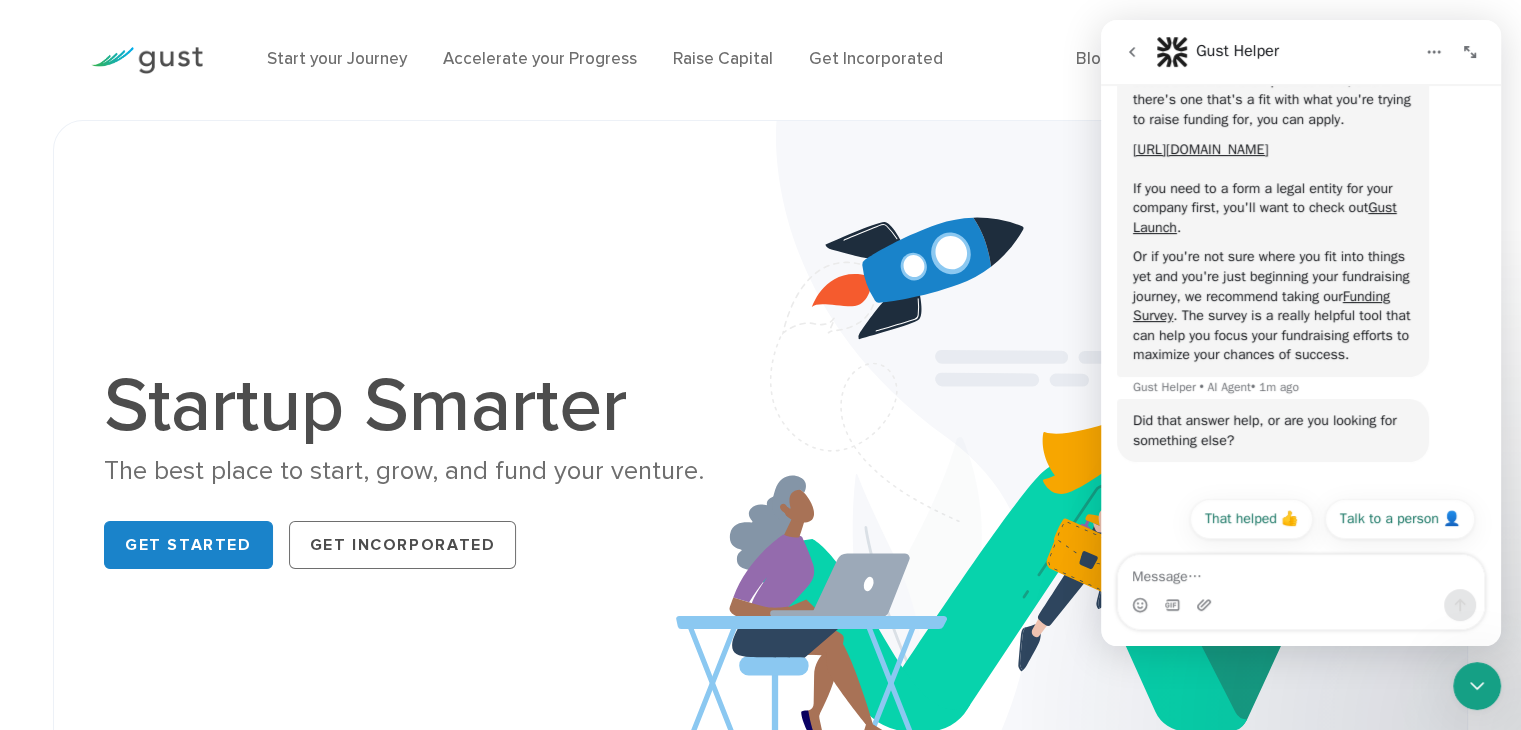 click on "Hi ,  We're a software company that investor groups use to manage their application process and collaborate on deal flow. We don't make investments ourselves. Gust investors invest in scalable, high growth startup companies. You can learn more about them from their profiles here, and if there's one that's a fit with what you're trying to raise funding for, you can apply. [URL][DOMAIN_NAME] If you need to a form a legal entity for your company first, you'll want to check out  Gust Launch .  Or if you're not sure where you fit into things yet and you're just beginning your fundraising journey, we recommend taking our  Funding Survey . The survey is a really helpful tool that can help you focus your fundraising efforts to maximize your chances of success.  Gust Helper   • AI Agent  •   1m ago" at bounding box center (1301, 140) 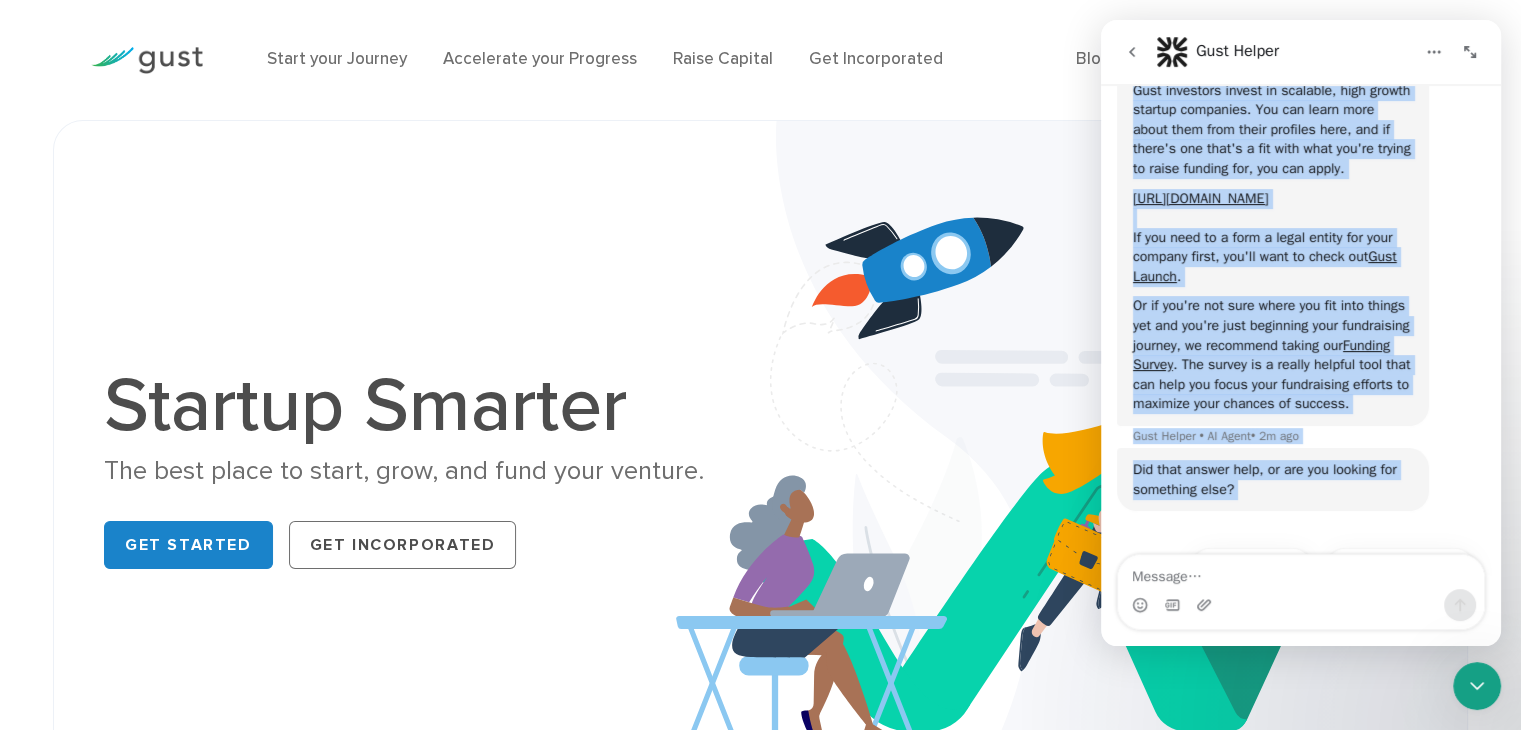 scroll, scrollTop: 523, scrollLeft: 0, axis: vertical 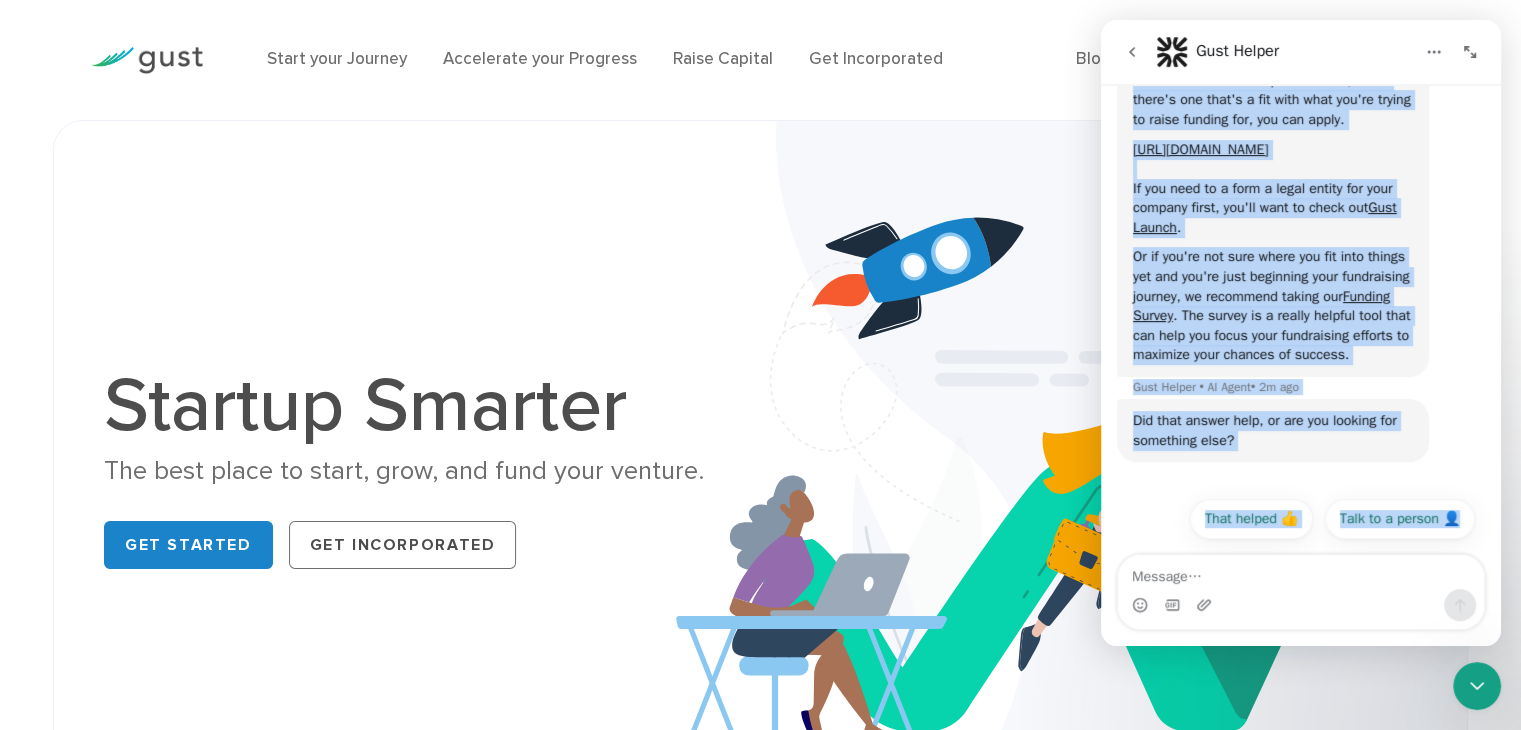 drag, startPoint x: 1128, startPoint y: 383, endPoint x: 1384, endPoint y: 357, distance: 257.31693 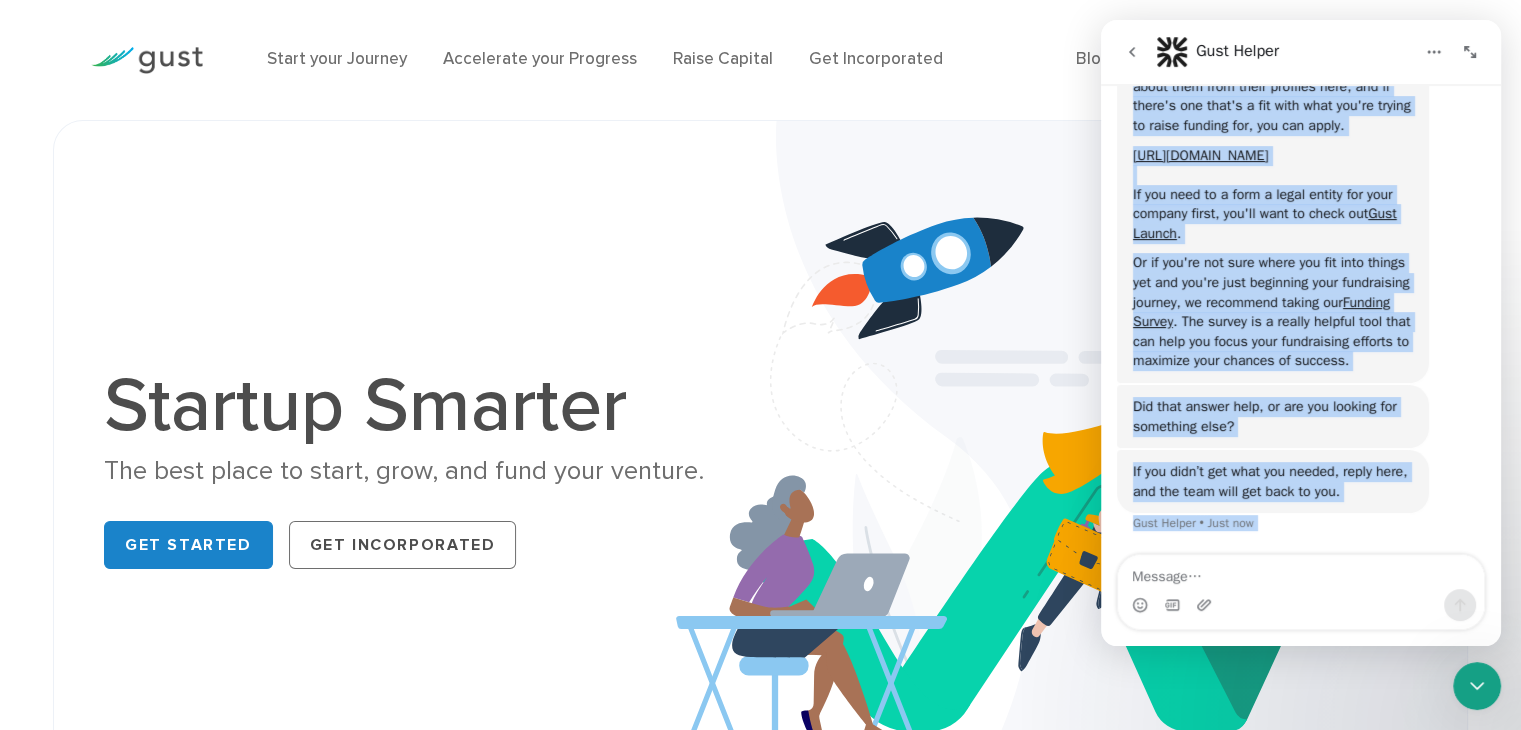 scroll, scrollTop: 517, scrollLeft: 0, axis: vertical 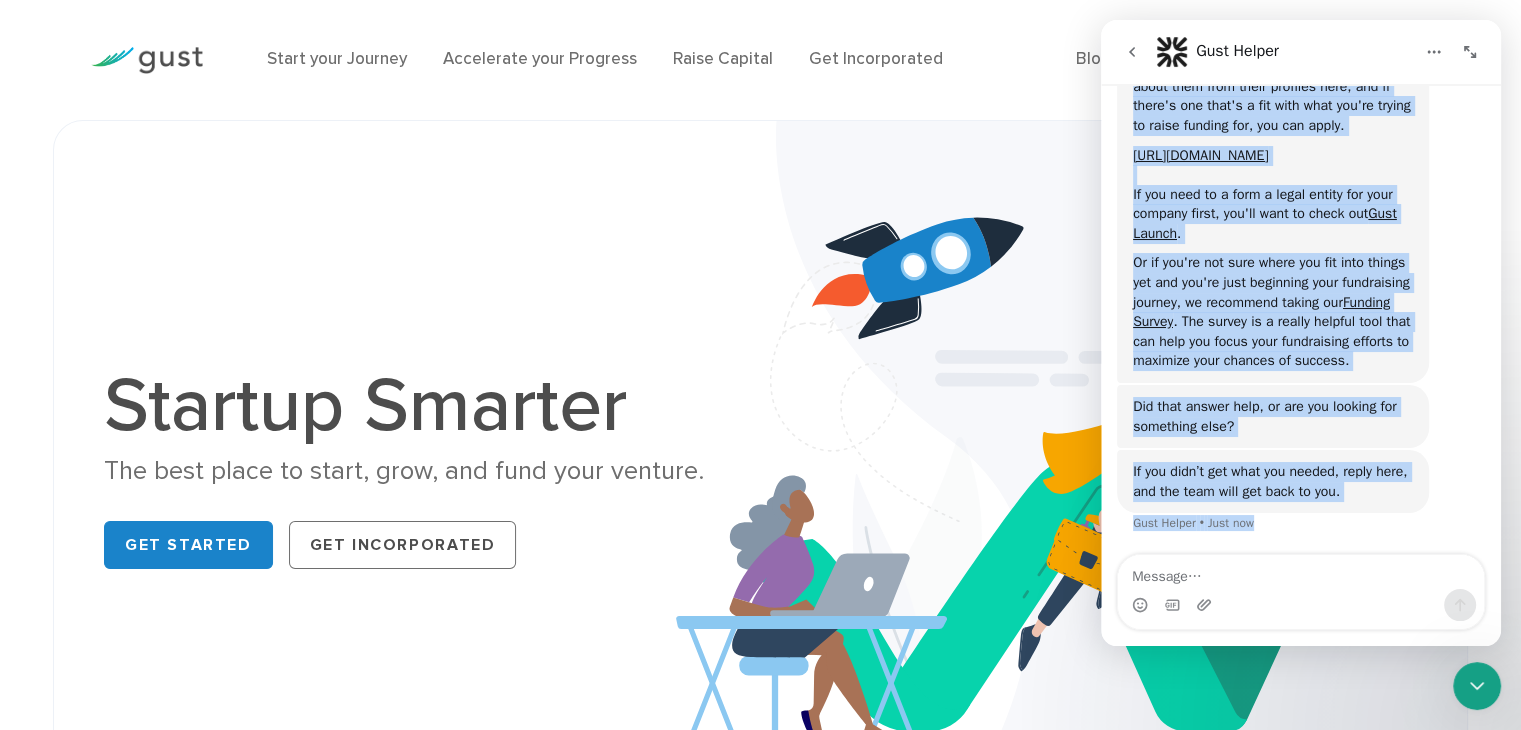 copy on "Hi ,  We're a software company that investor groups use to manage their application process and collaborate on deal flow. We don't make investments ourselves. Gust investors invest in scalable, high growth startup companies. You can learn more about them from their profiles here, and if there's one that's a fit with what you're trying to raise funding for, you can apply. [URL][DOMAIN_NAME] If you need to a form a legal entity for your company first, you'll want to check out  Gust Launch .  Or if you're not sure where you fit into things yet and you're just beginning your fundraising journey, we recommend taking our  Funding Survey . The survey is a really helpful tool that can help you focus your fundraising efforts to maximize your chances of success." 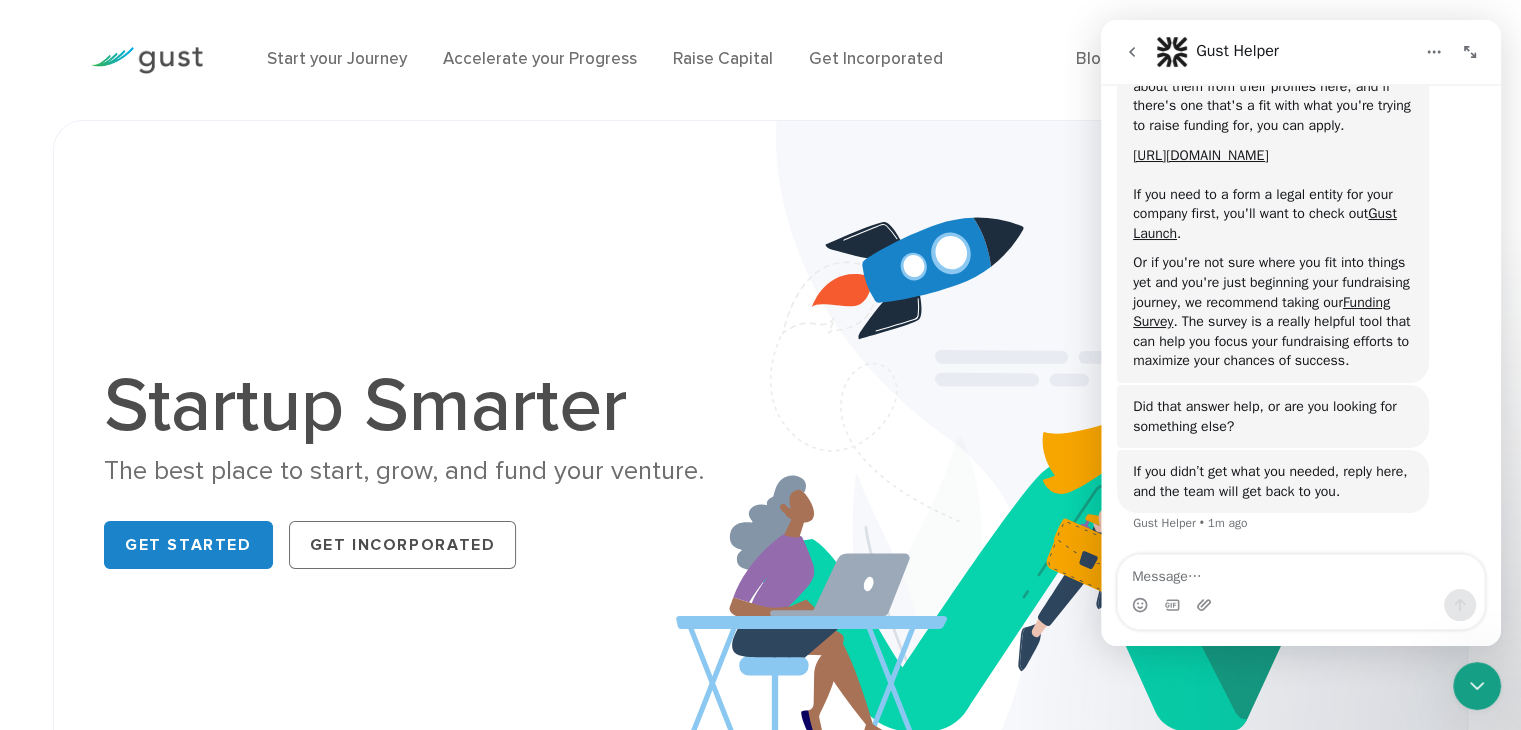 click at bounding box center [1301, 605] 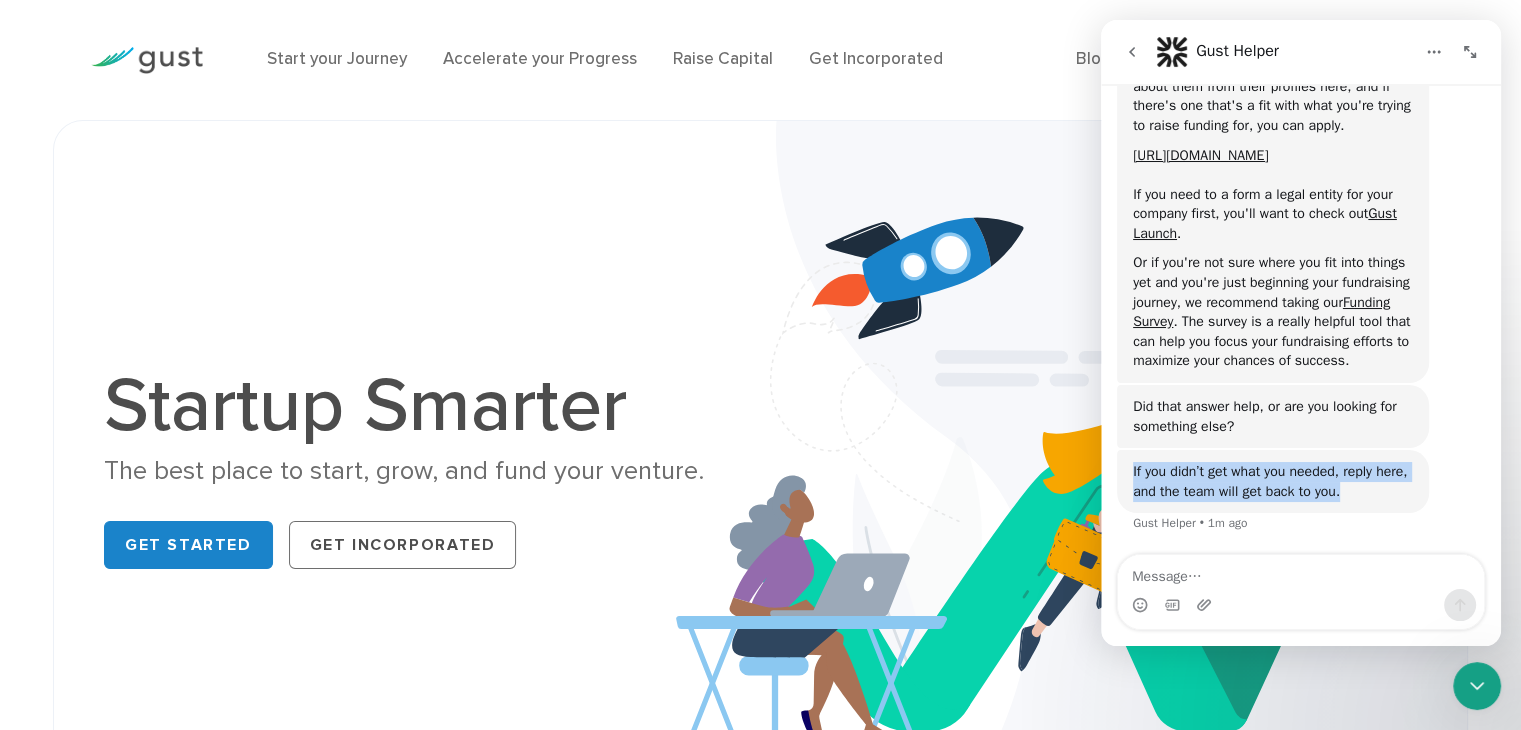 drag, startPoint x: 1131, startPoint y: 469, endPoint x: 1385, endPoint y: 497, distance: 255.53865 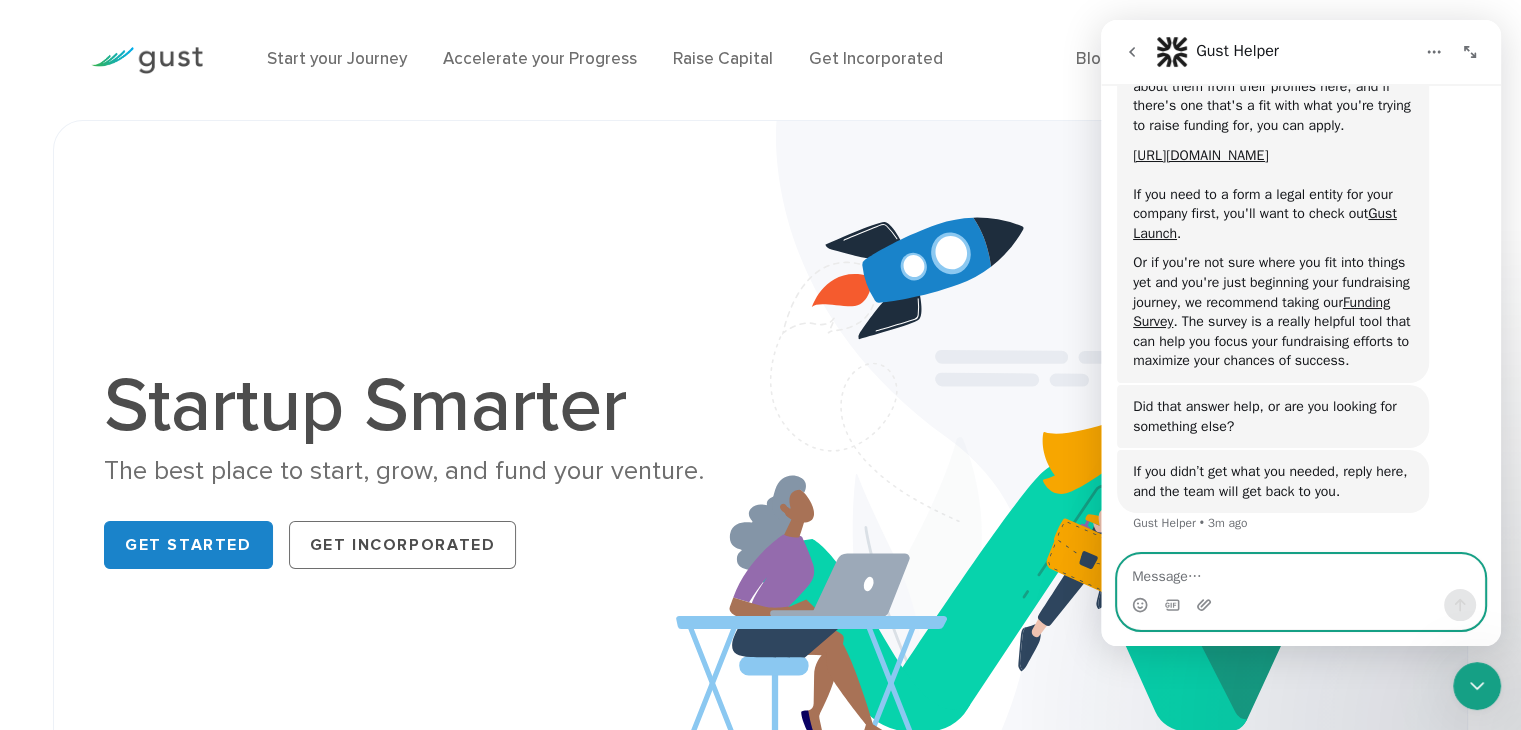 paste on "This is my first time doing this, so I would be very grateful if you could help me." 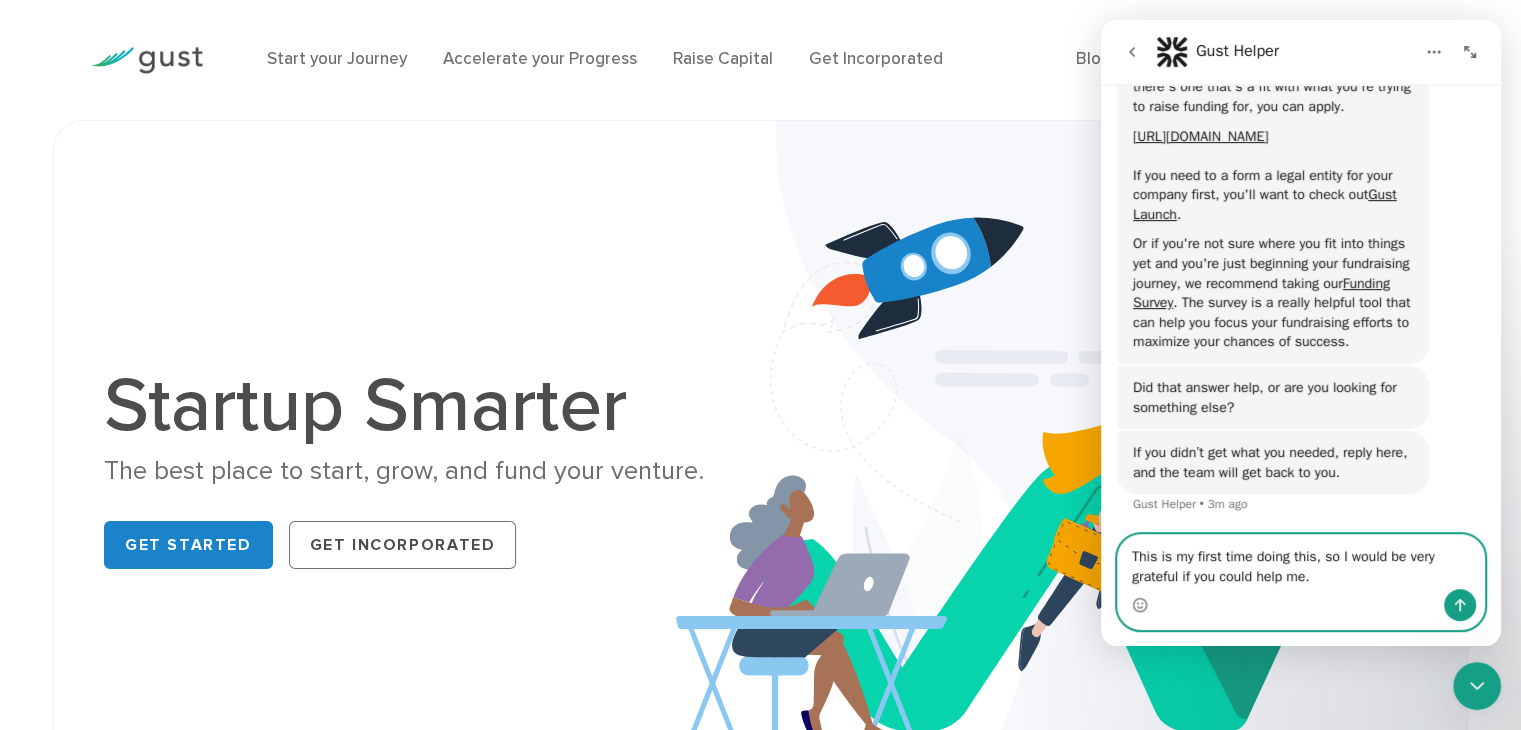 scroll, scrollTop: 568, scrollLeft: 0, axis: vertical 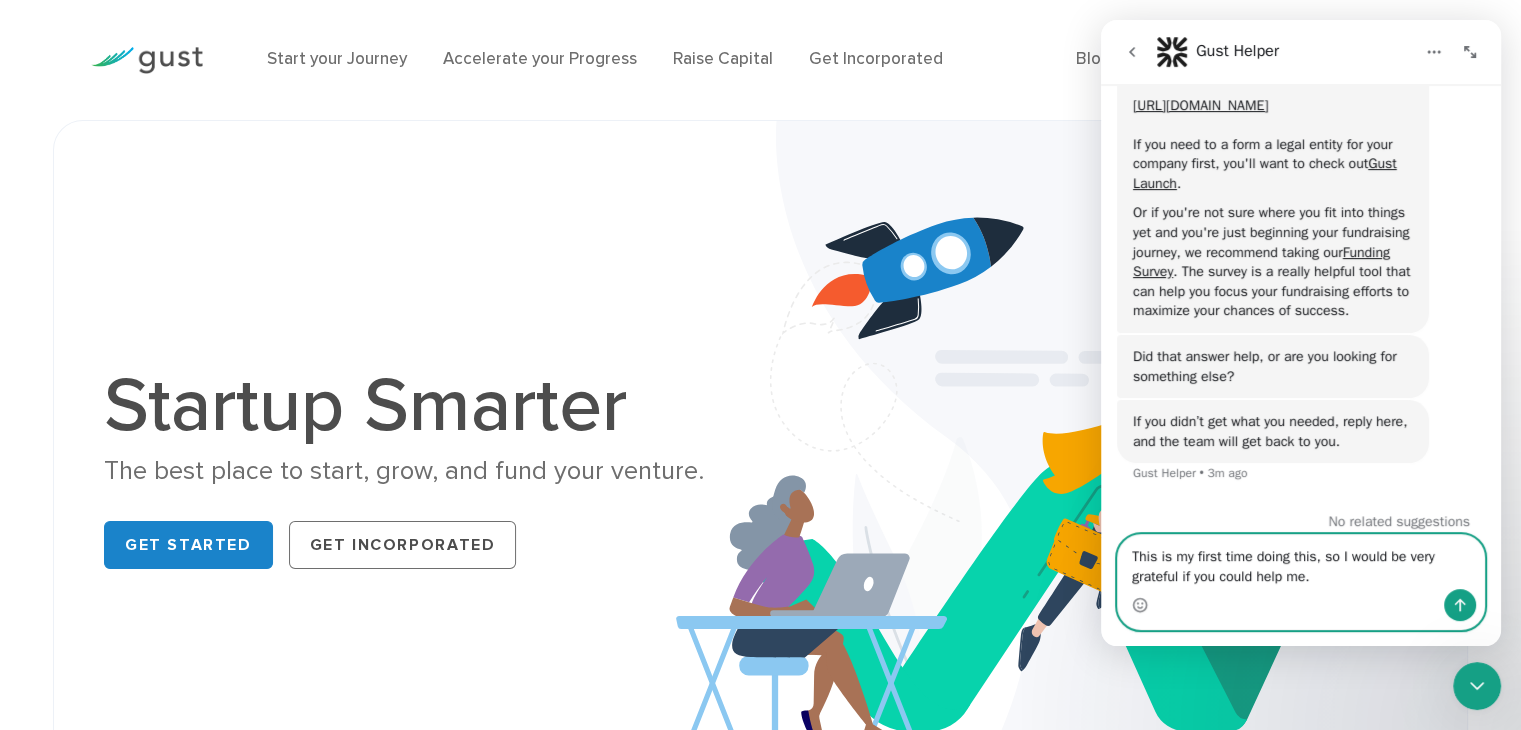 type on "This is my first time doing this, so I would be very grateful if you could help me." 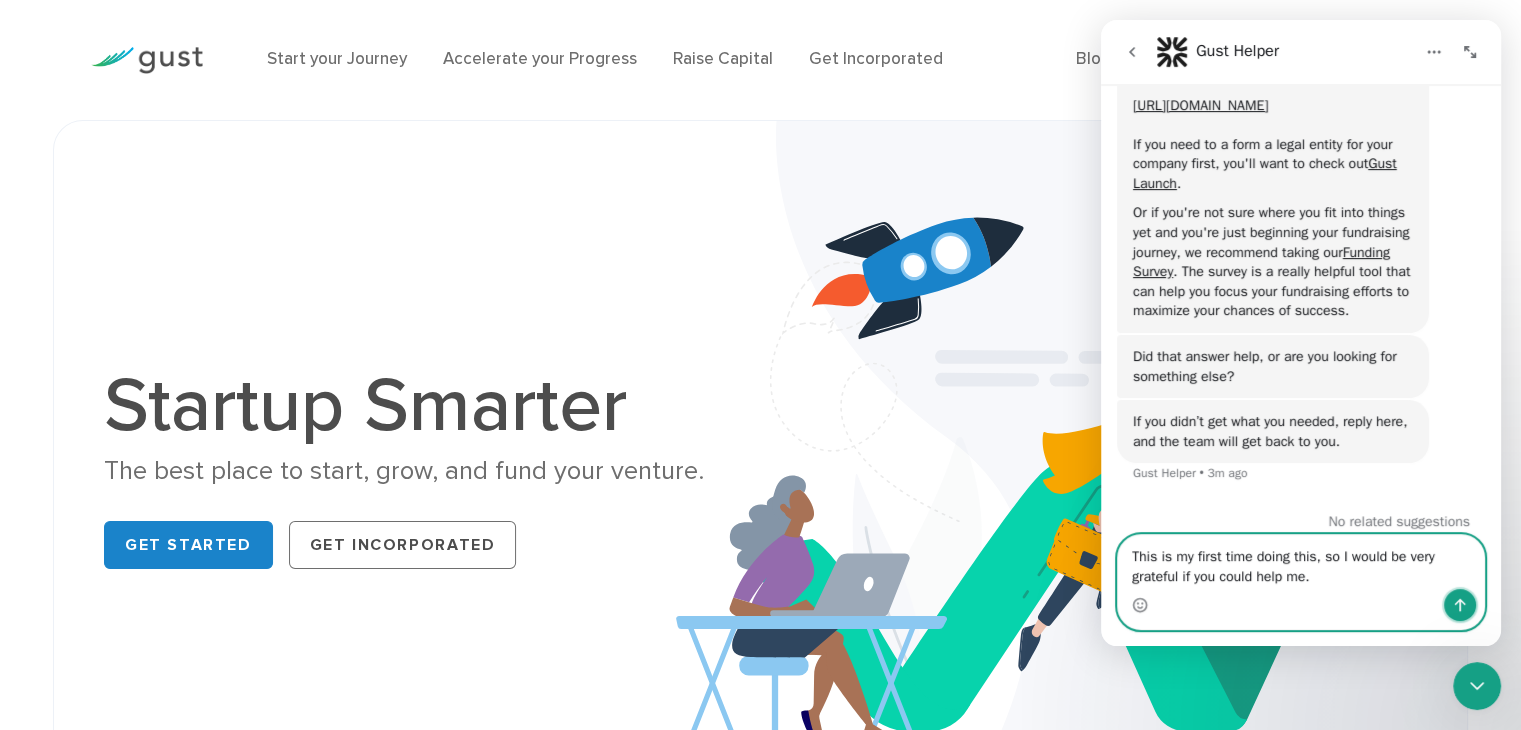 click 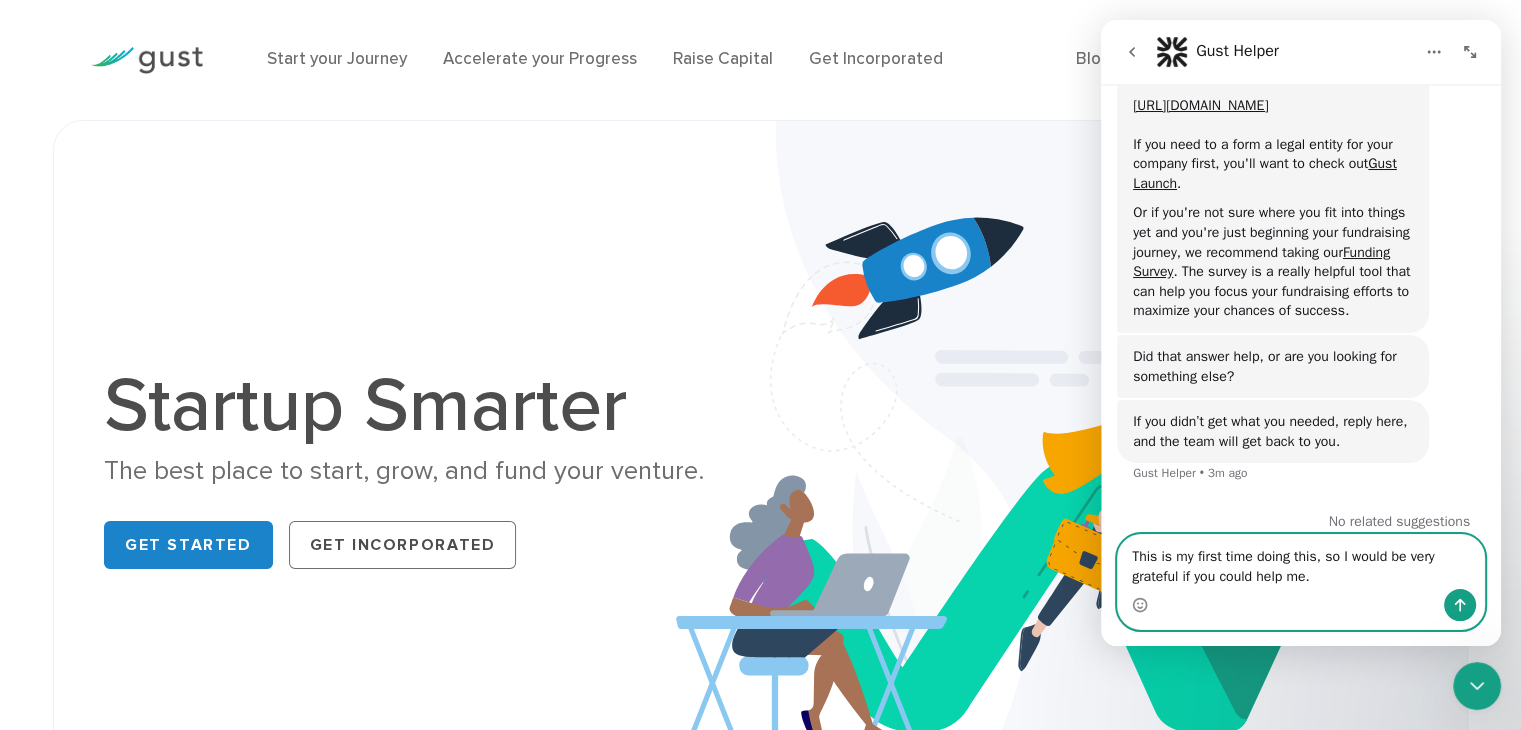 type 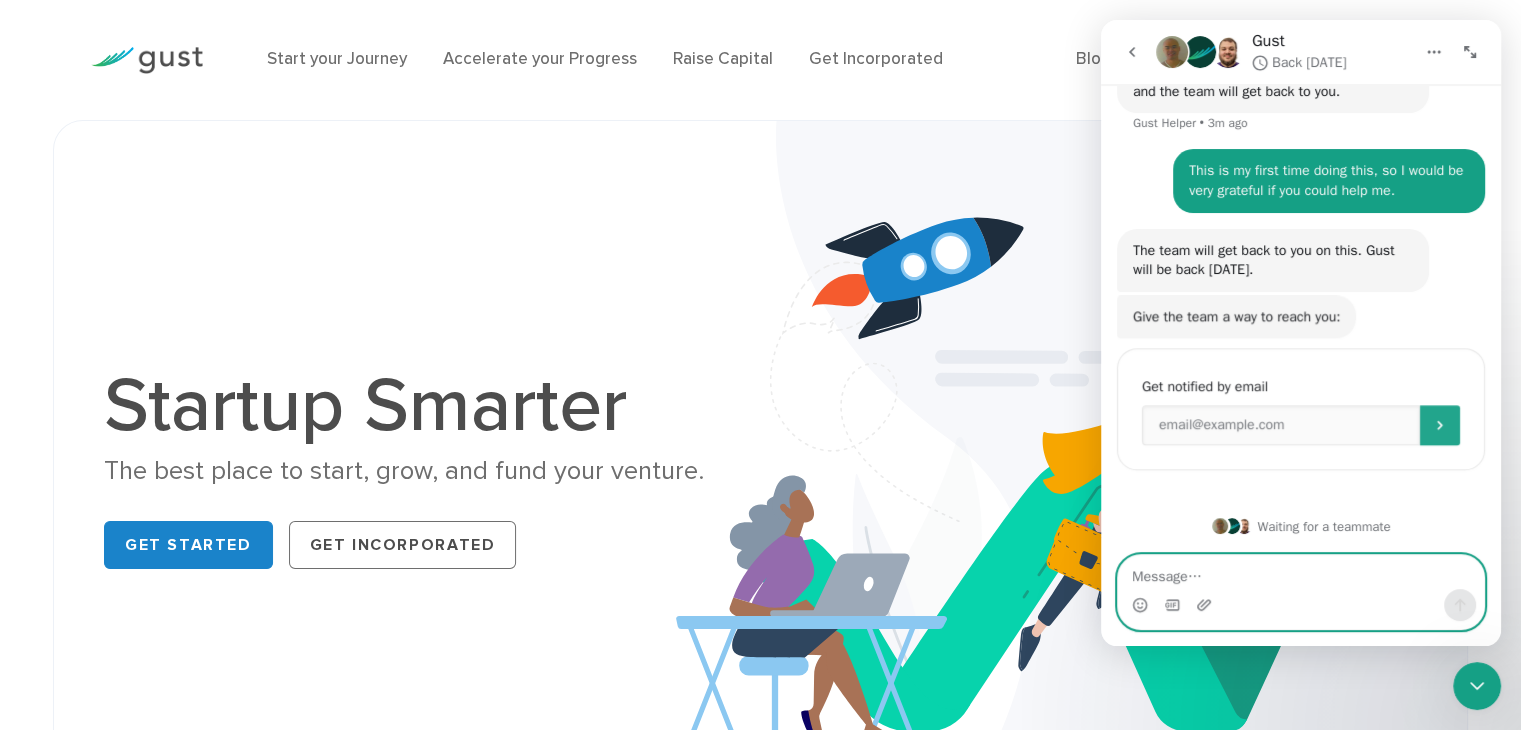 scroll, scrollTop: 917, scrollLeft: 0, axis: vertical 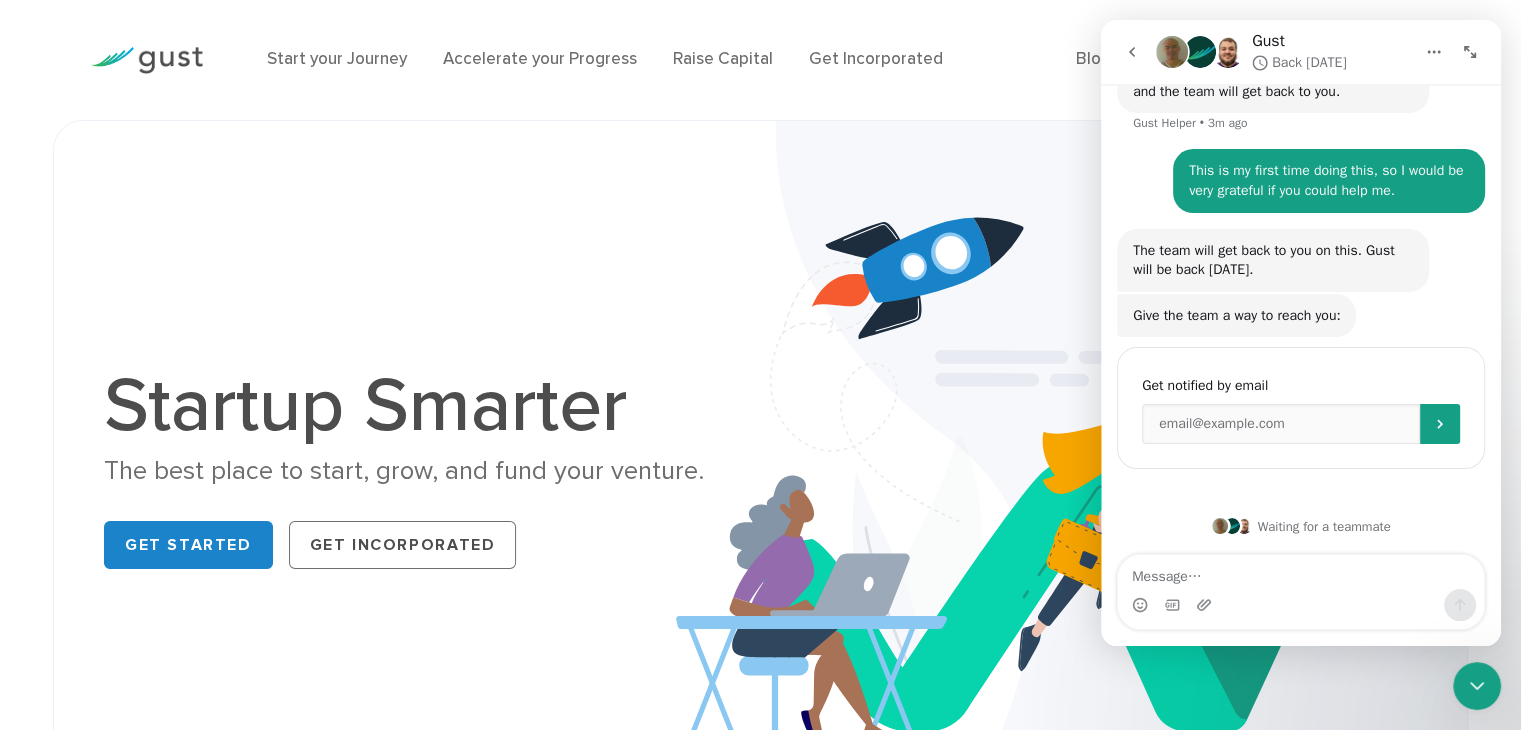 drag, startPoint x: 1132, startPoint y: 254, endPoint x: 1362, endPoint y: 292, distance: 233.118 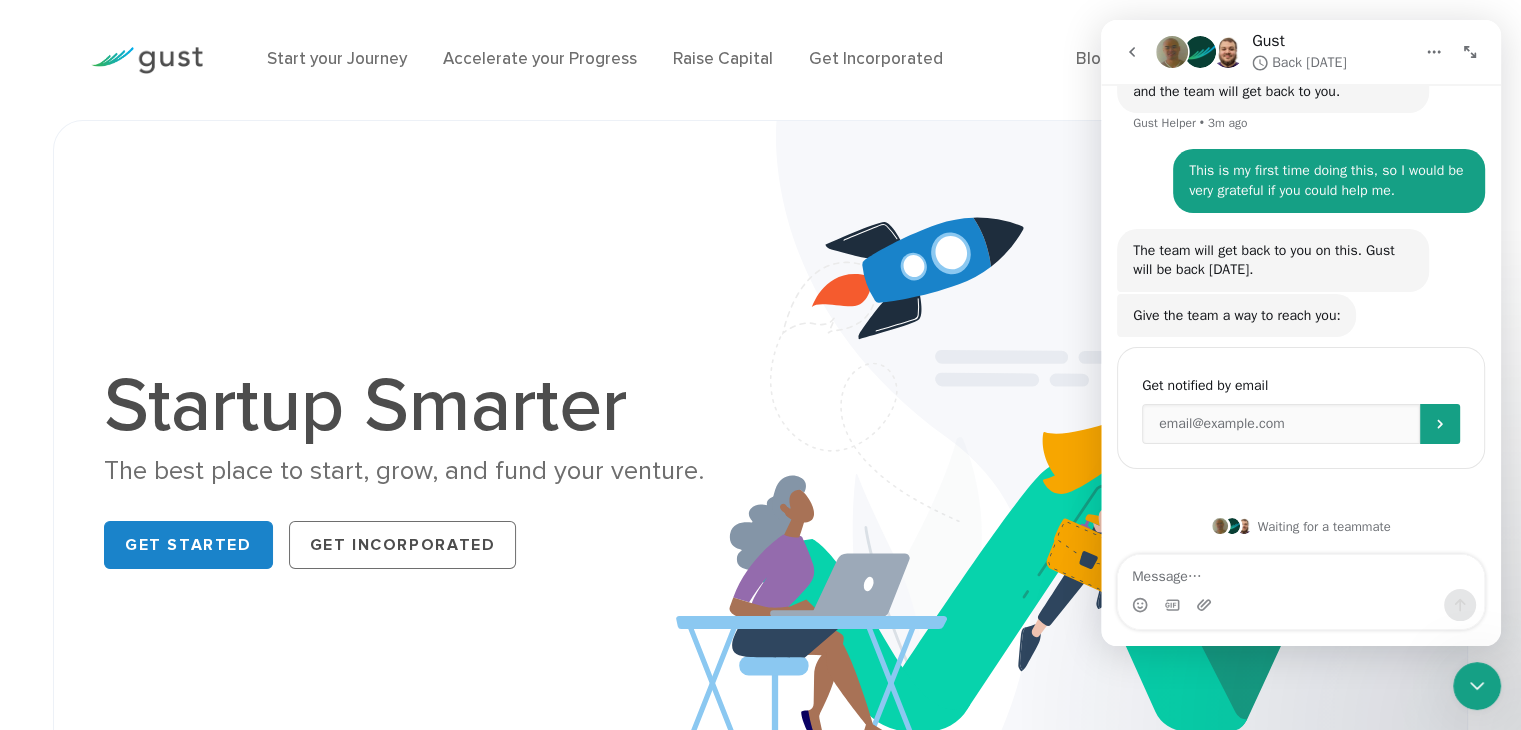 copy on "The team will get back to you on this. Gust will be back [DATE]." 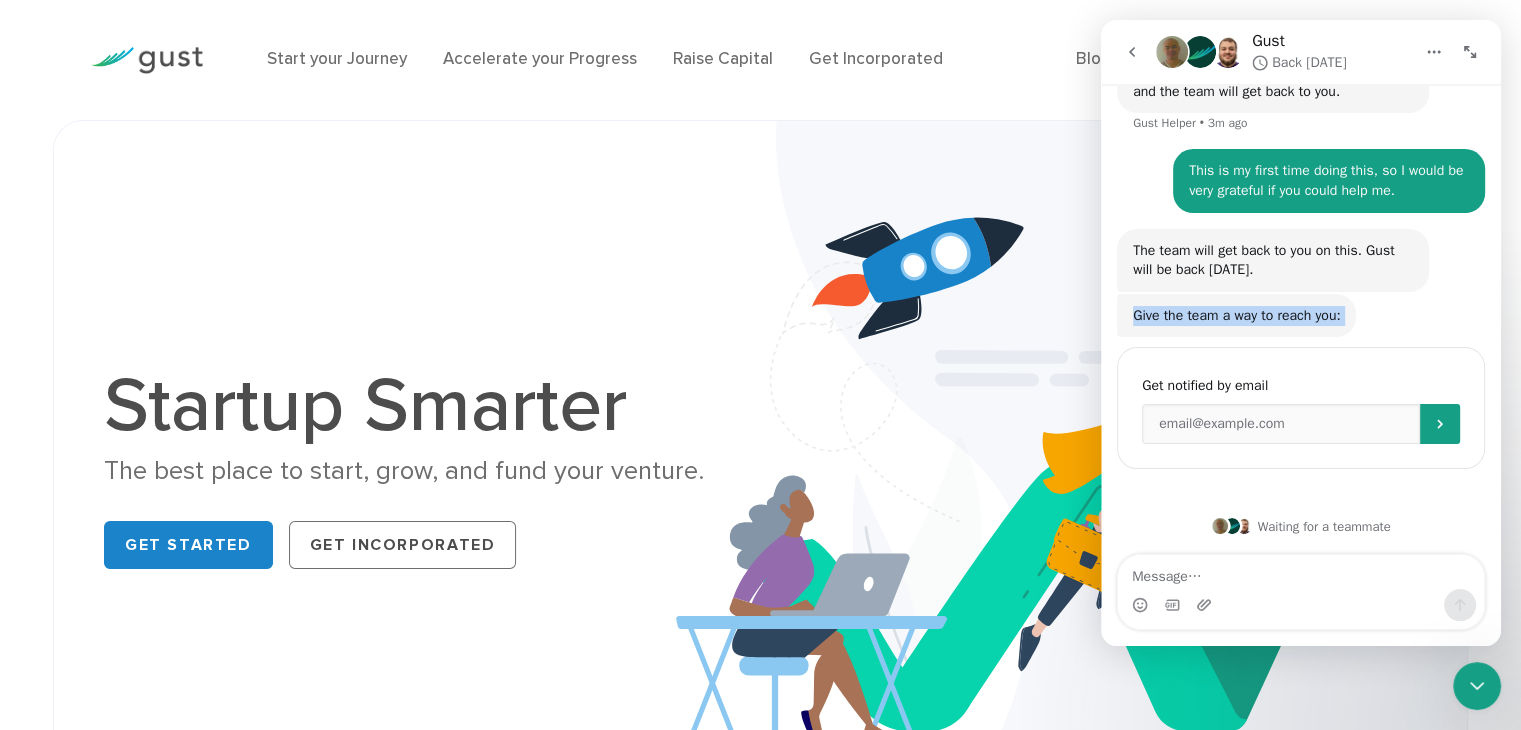 drag, startPoint x: 1134, startPoint y: 317, endPoint x: 1409, endPoint y: 318, distance: 275.00183 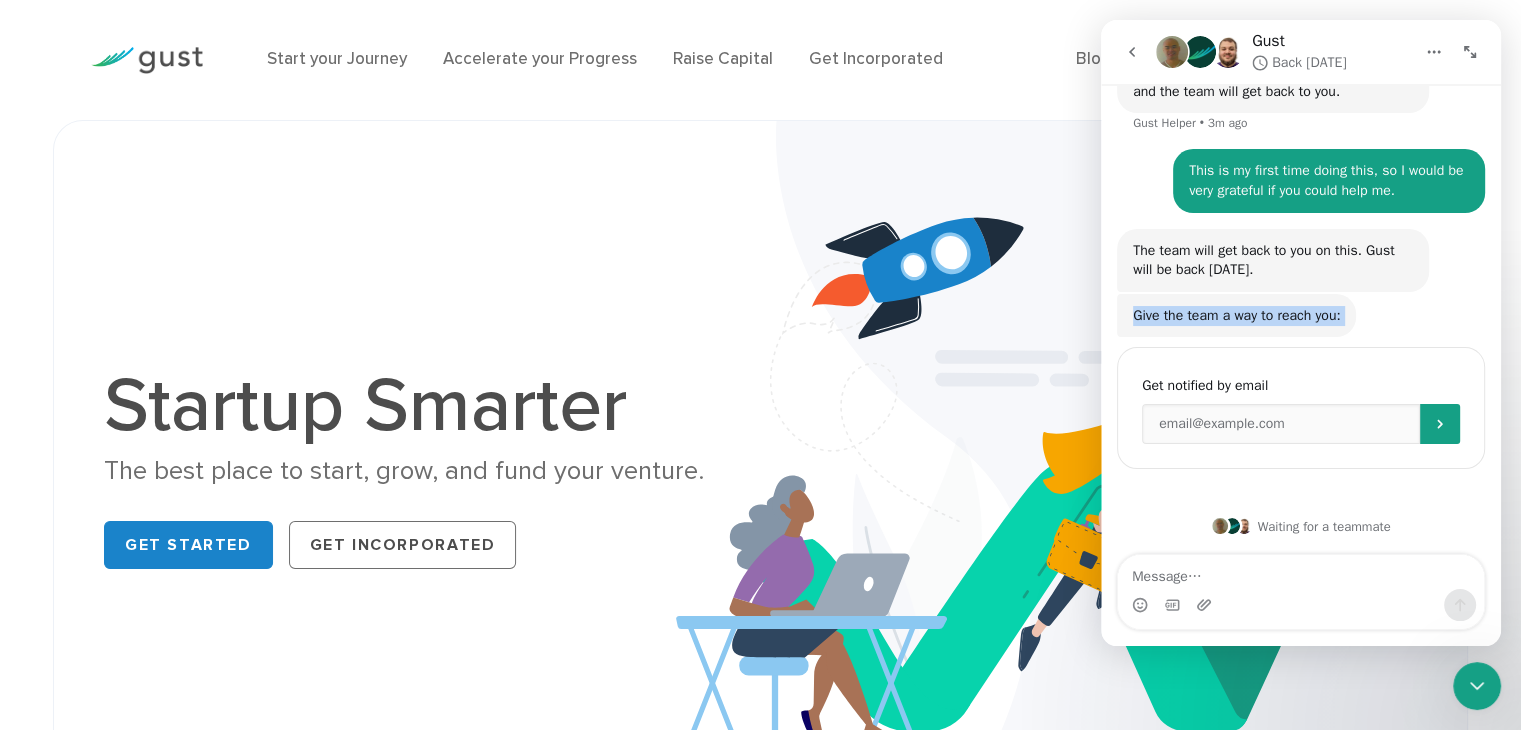 copy on "Give the team a way to reach you: Gust Helper    •   Just now You'll be notified here and by SMS" 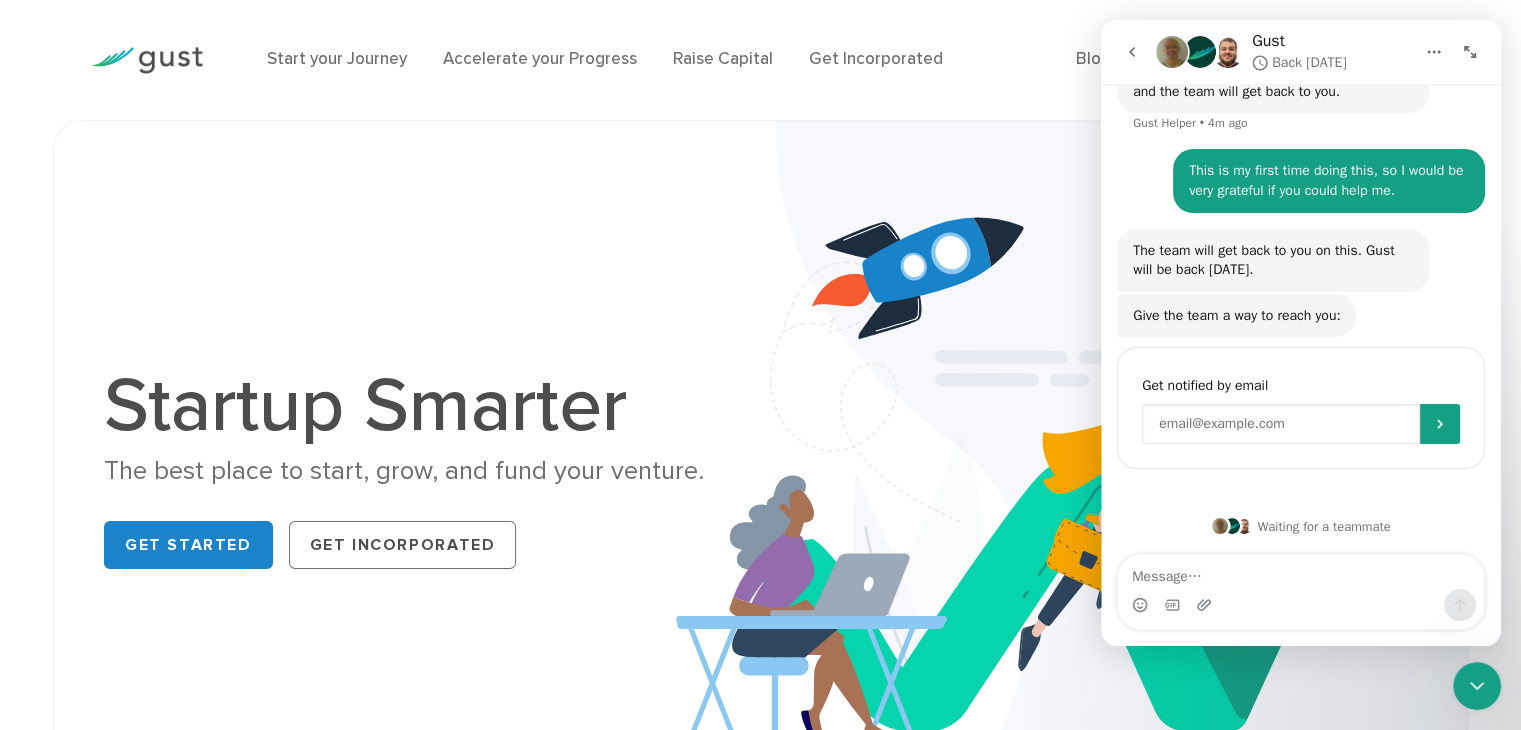 click at bounding box center (1281, 424) 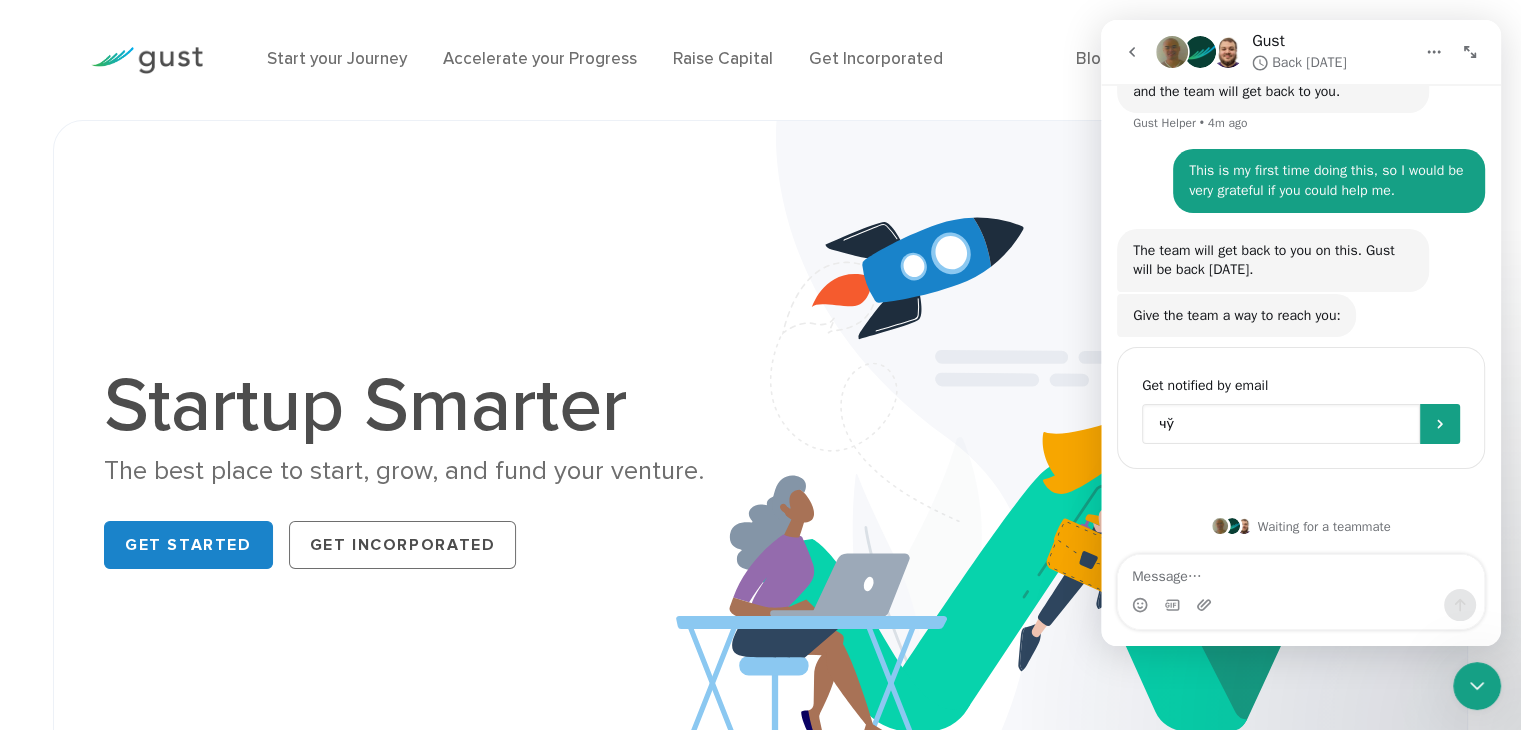 type on "ч" 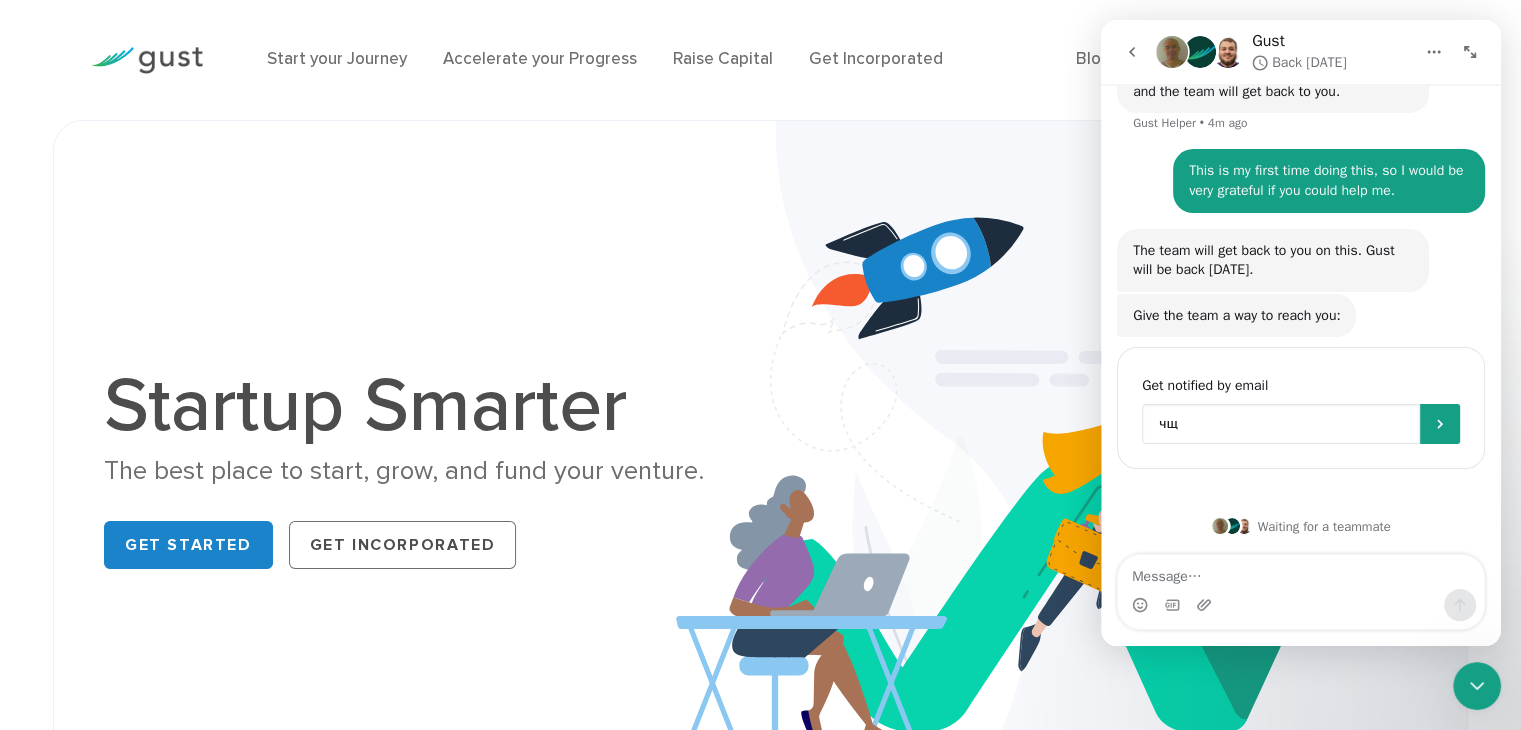 type on "ч" 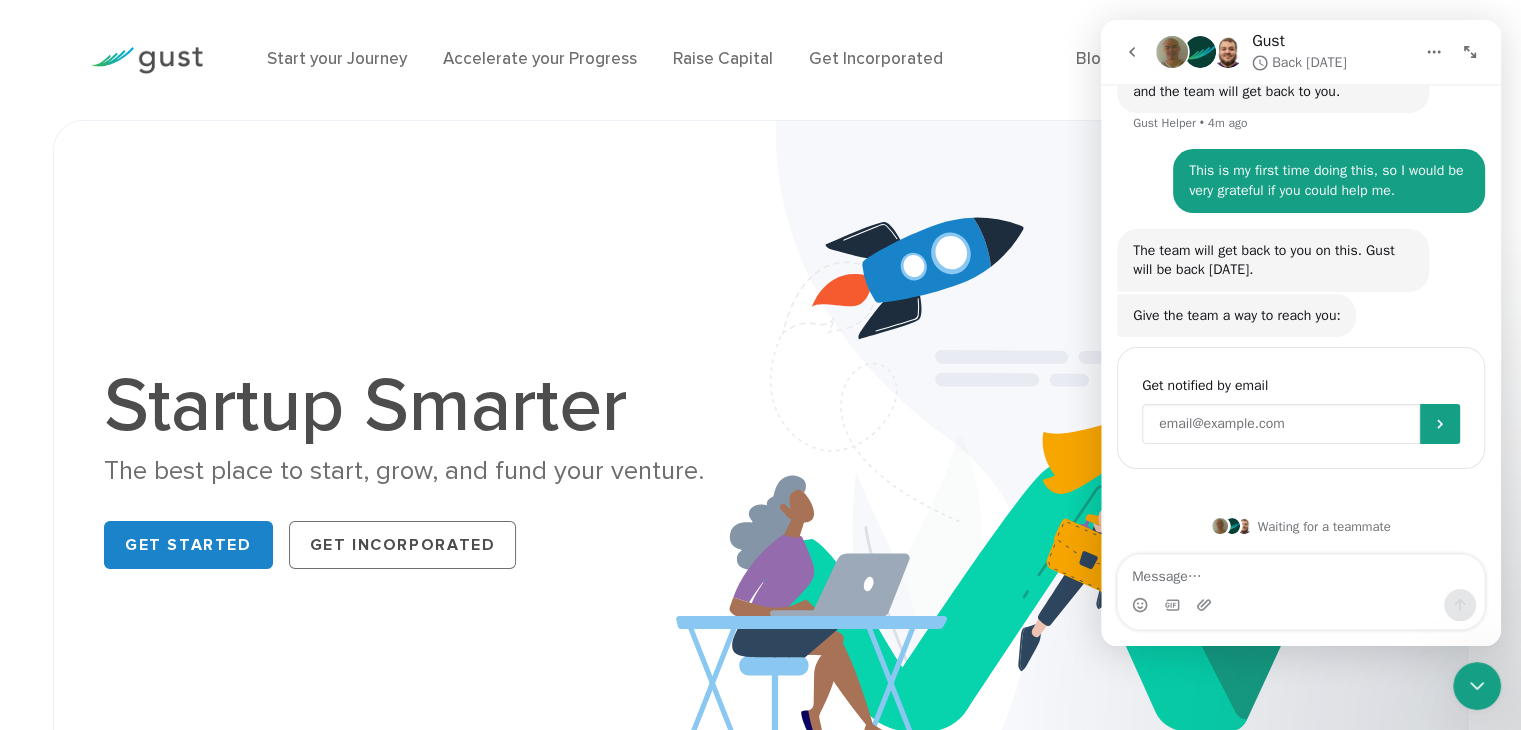 type on "x" 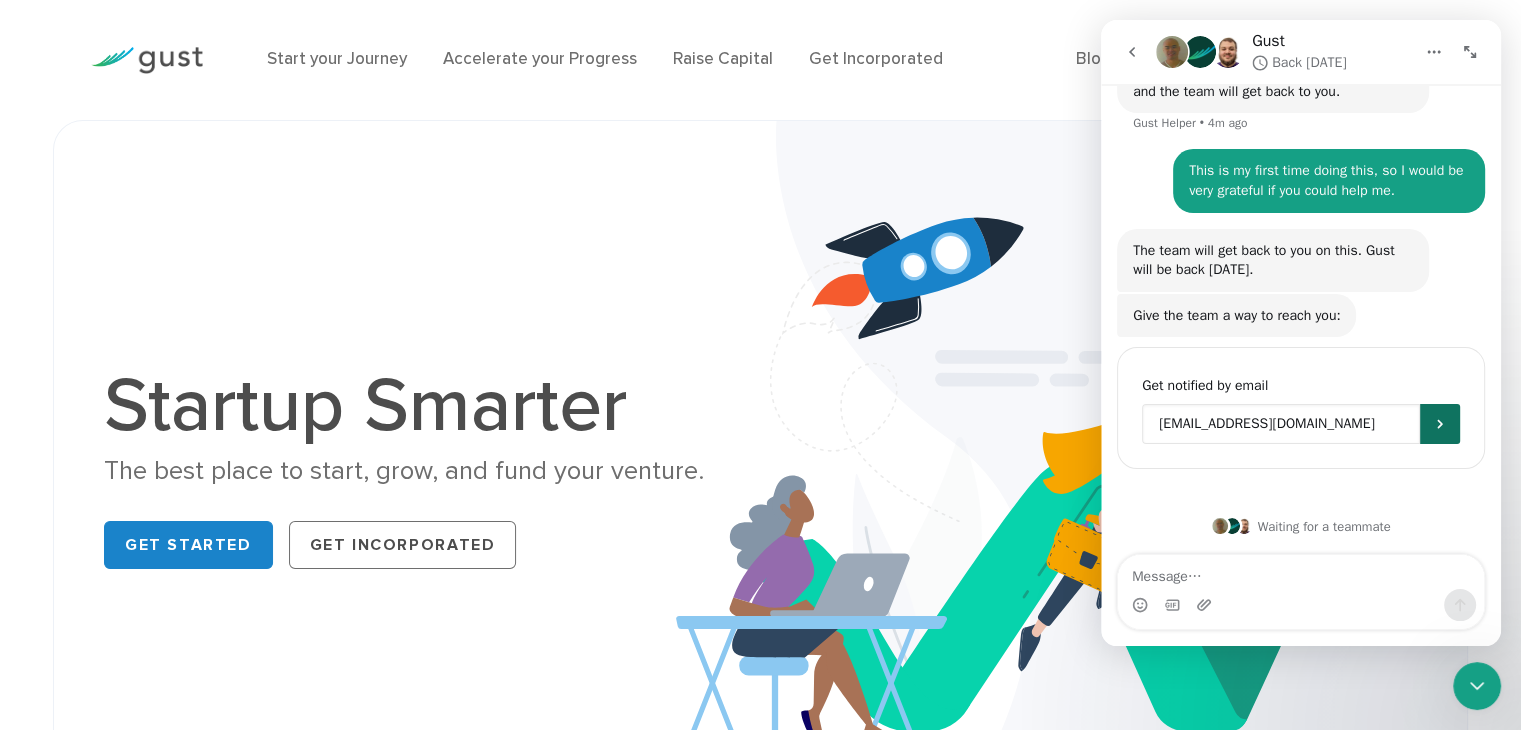 type on "[EMAIL_ADDRESS][DOMAIN_NAME]" 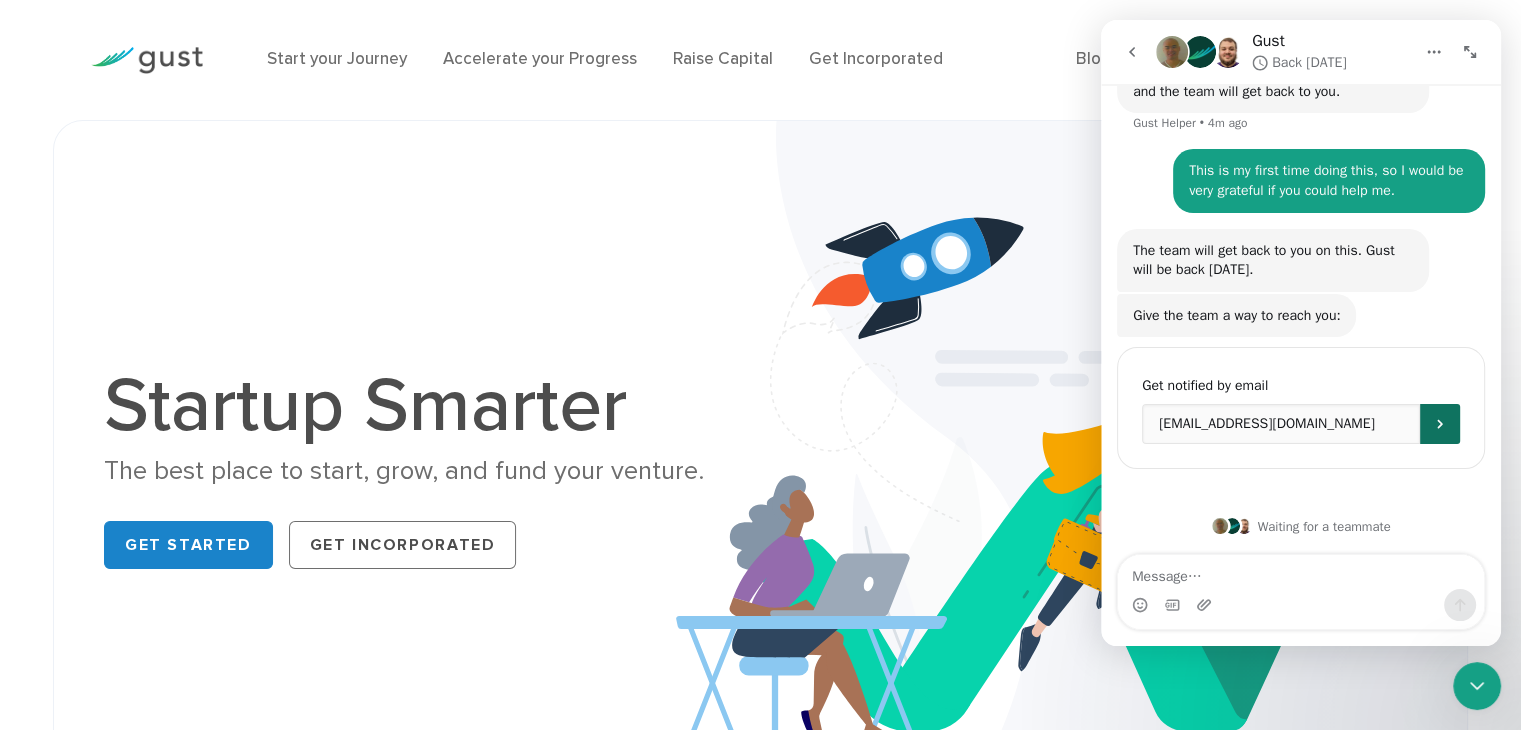 click 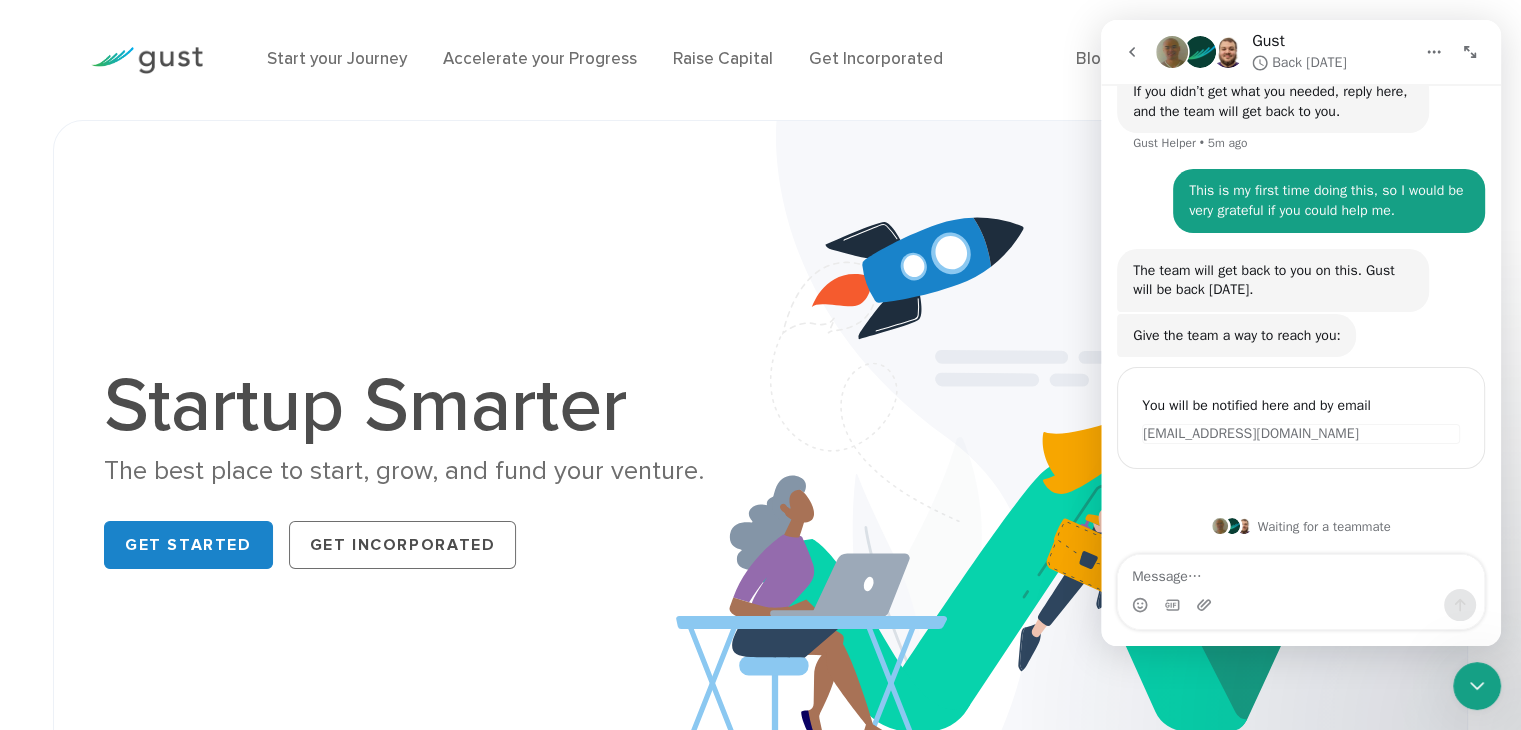 scroll, scrollTop: 897, scrollLeft: 0, axis: vertical 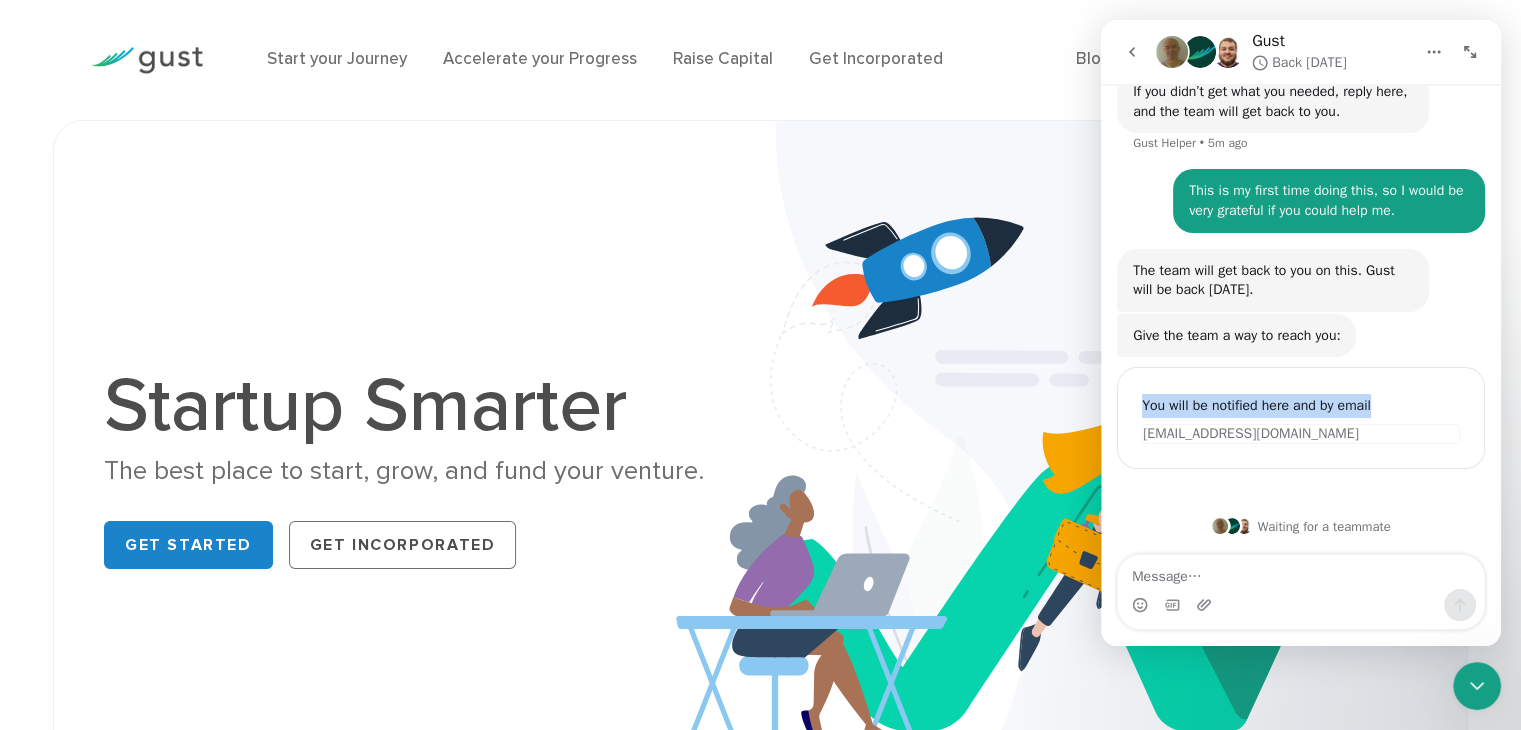 drag, startPoint x: 1381, startPoint y: 405, endPoint x: 1130, endPoint y: 399, distance: 251.0717 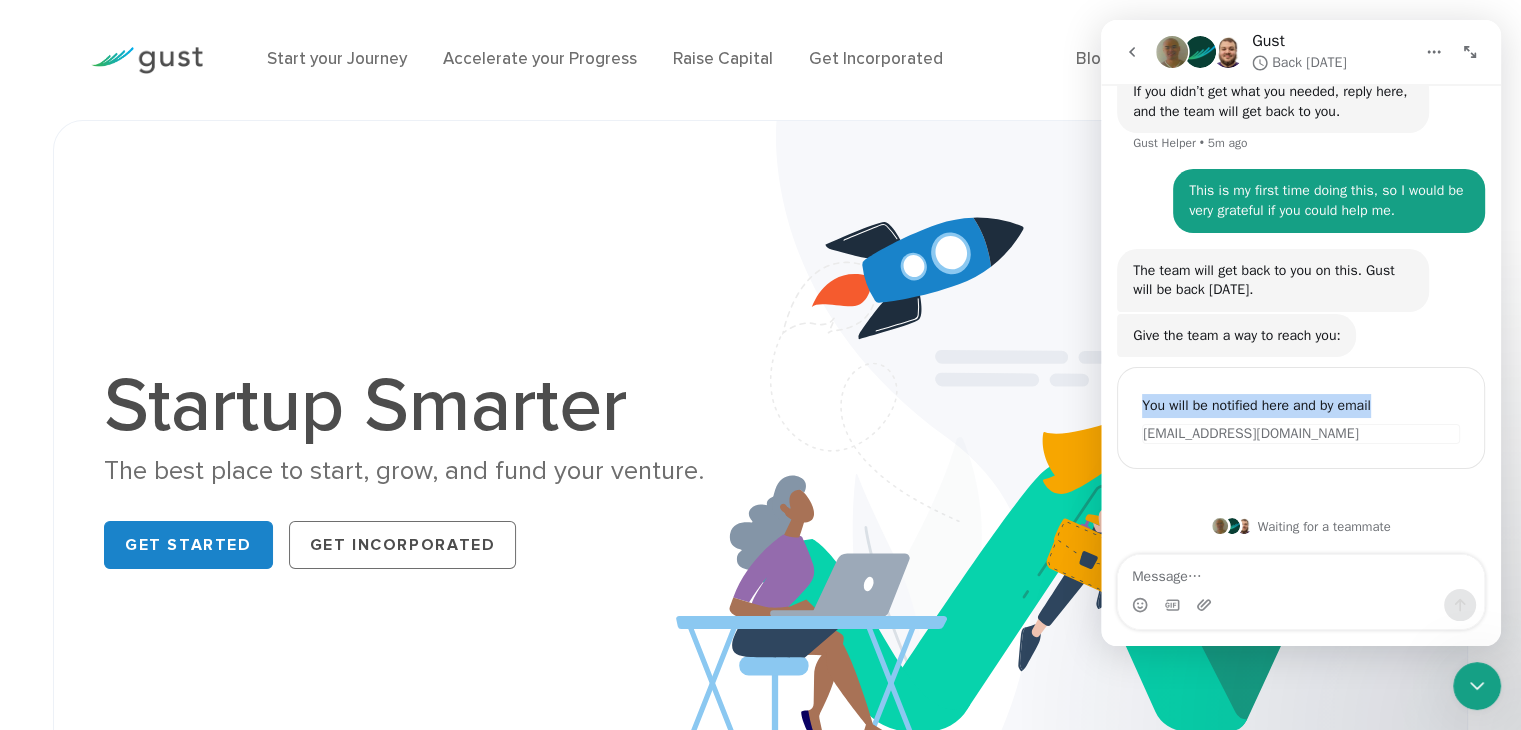 click on "You will be notified here and by email Get notified by email [EMAIL_ADDRESS][DOMAIN_NAME]" at bounding box center [1301, 418] 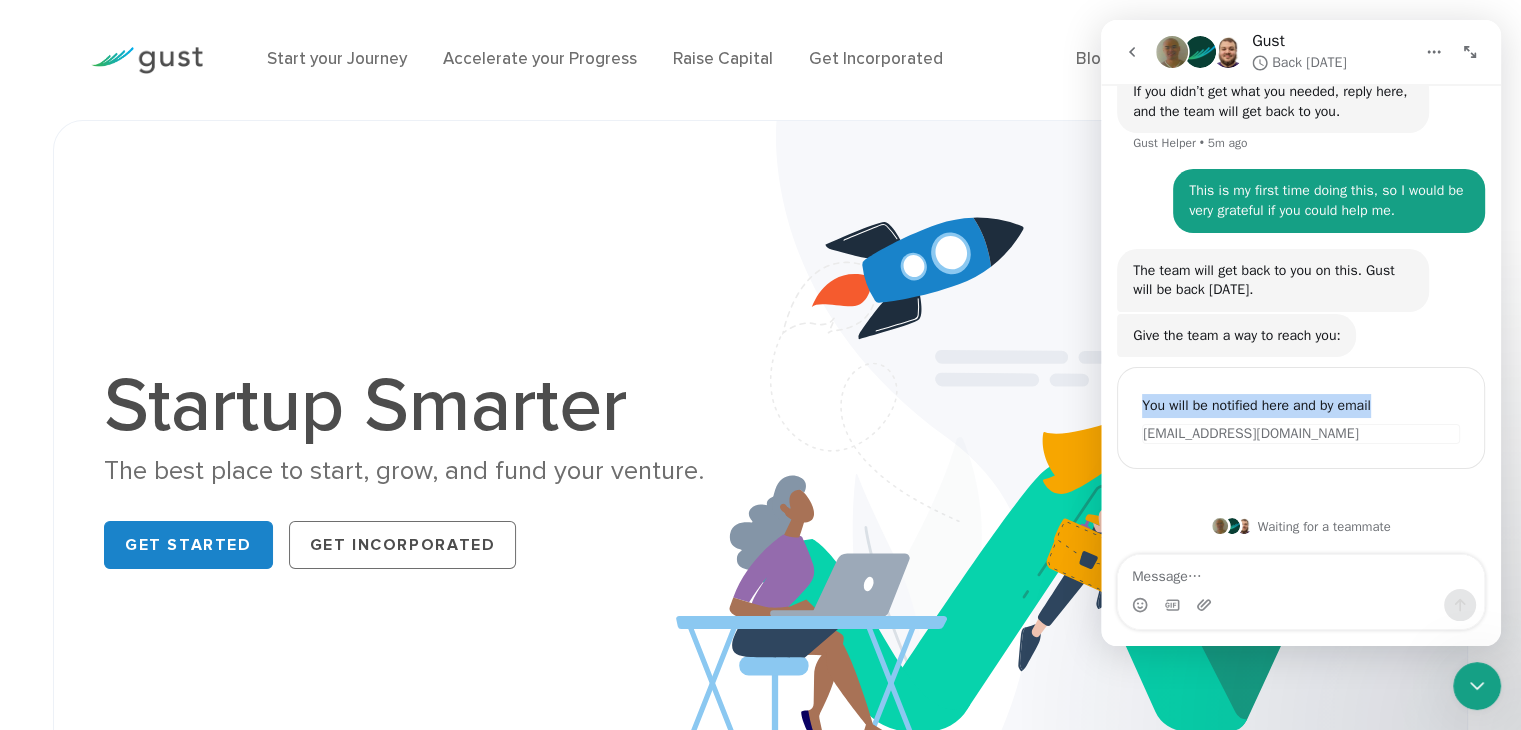 copy on "You will be notified here and by email" 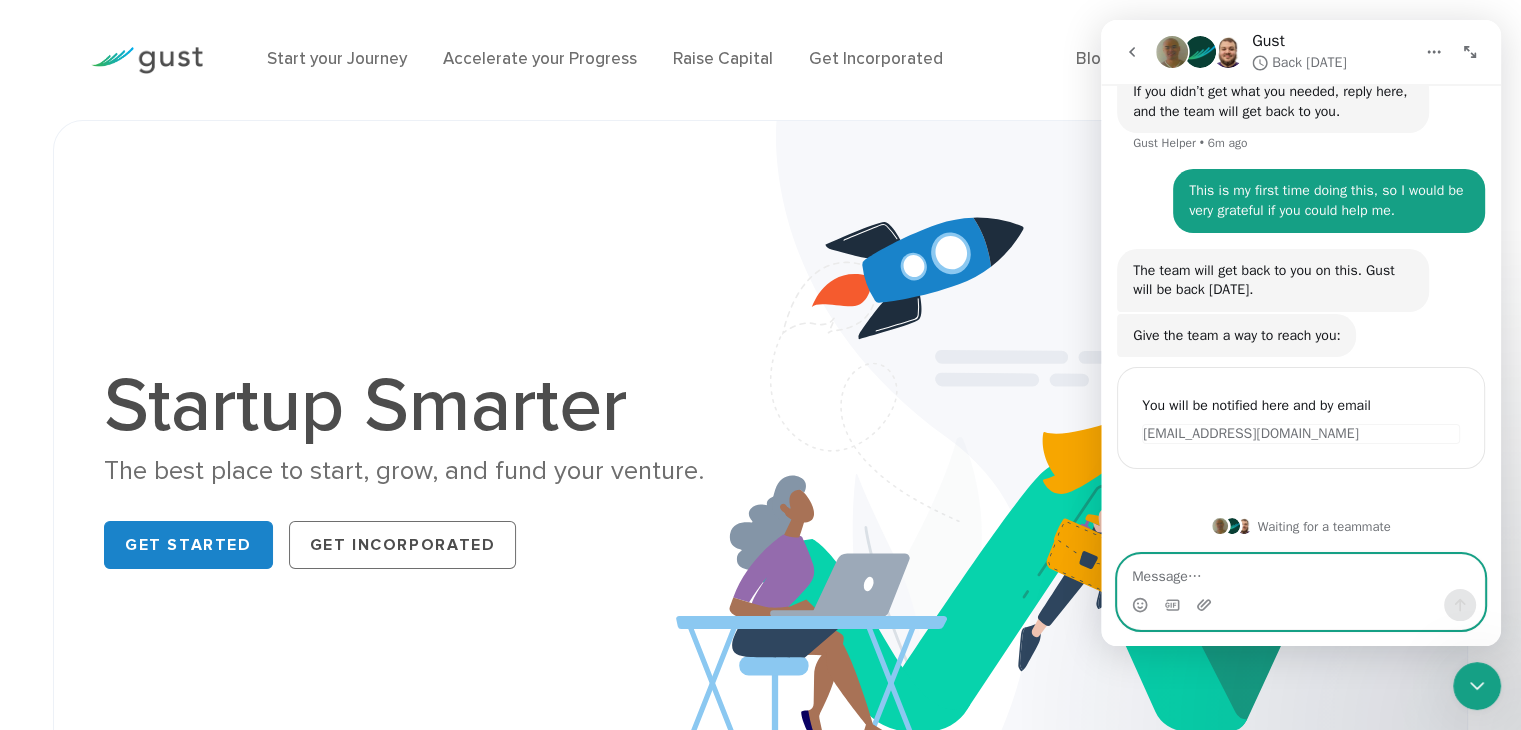 paste on "thank you" 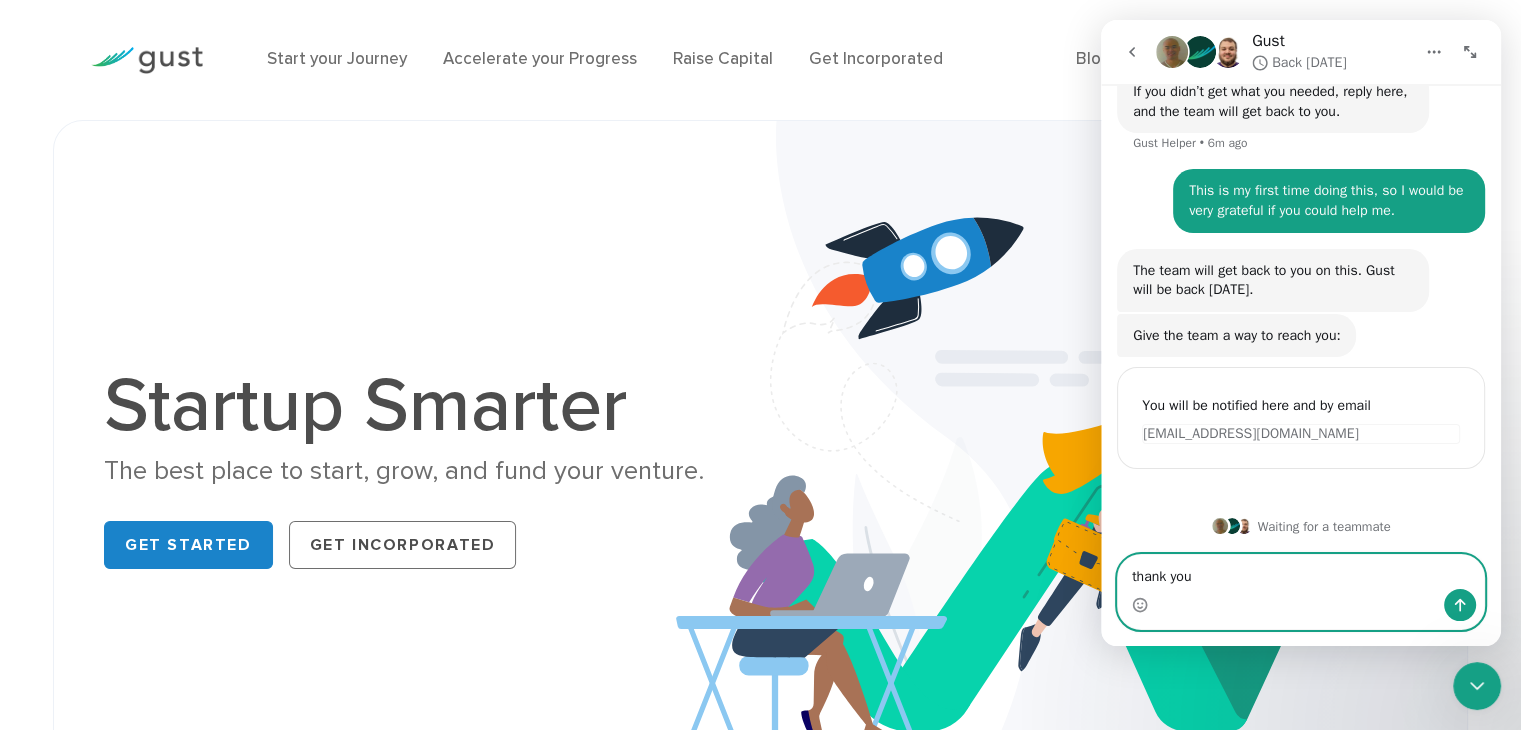 type on "thank you" 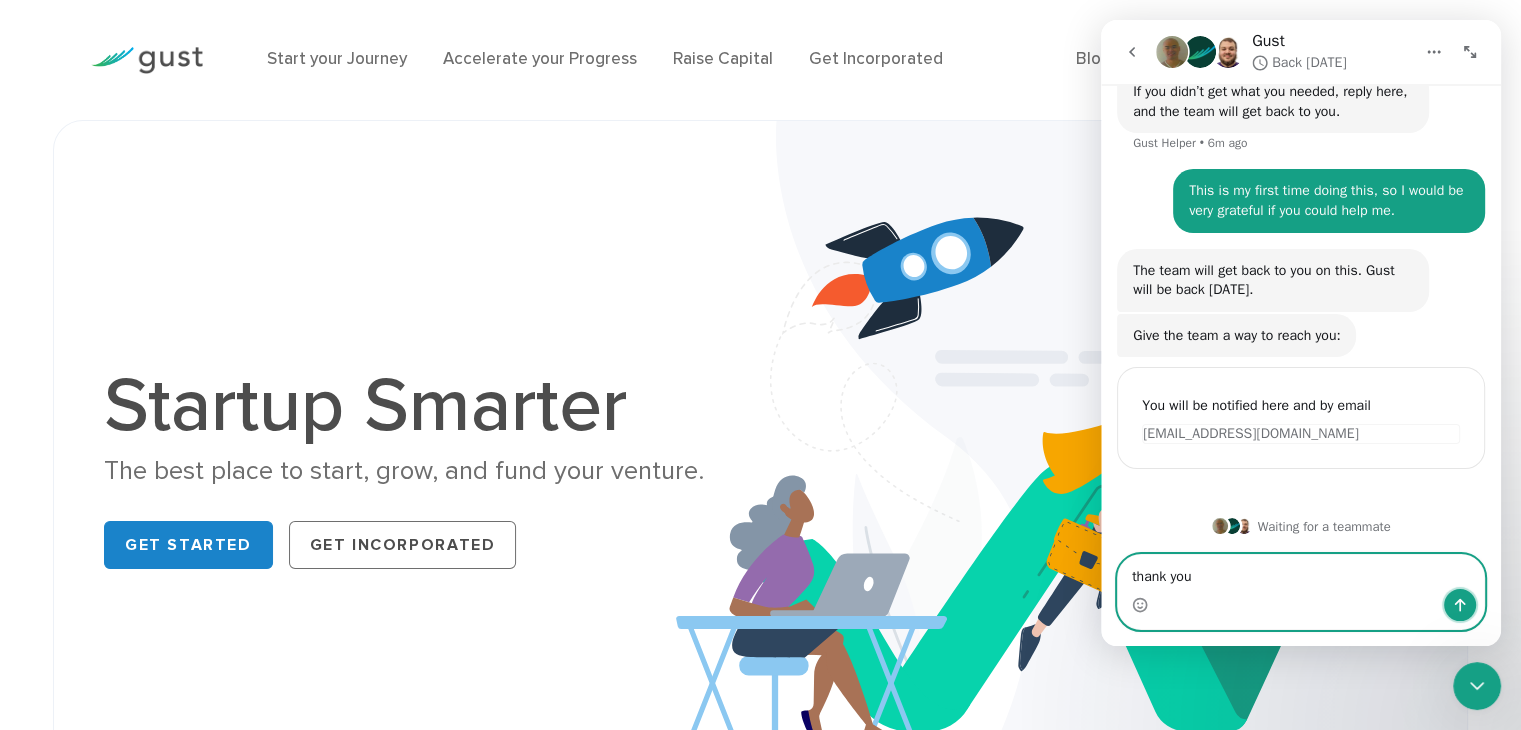click 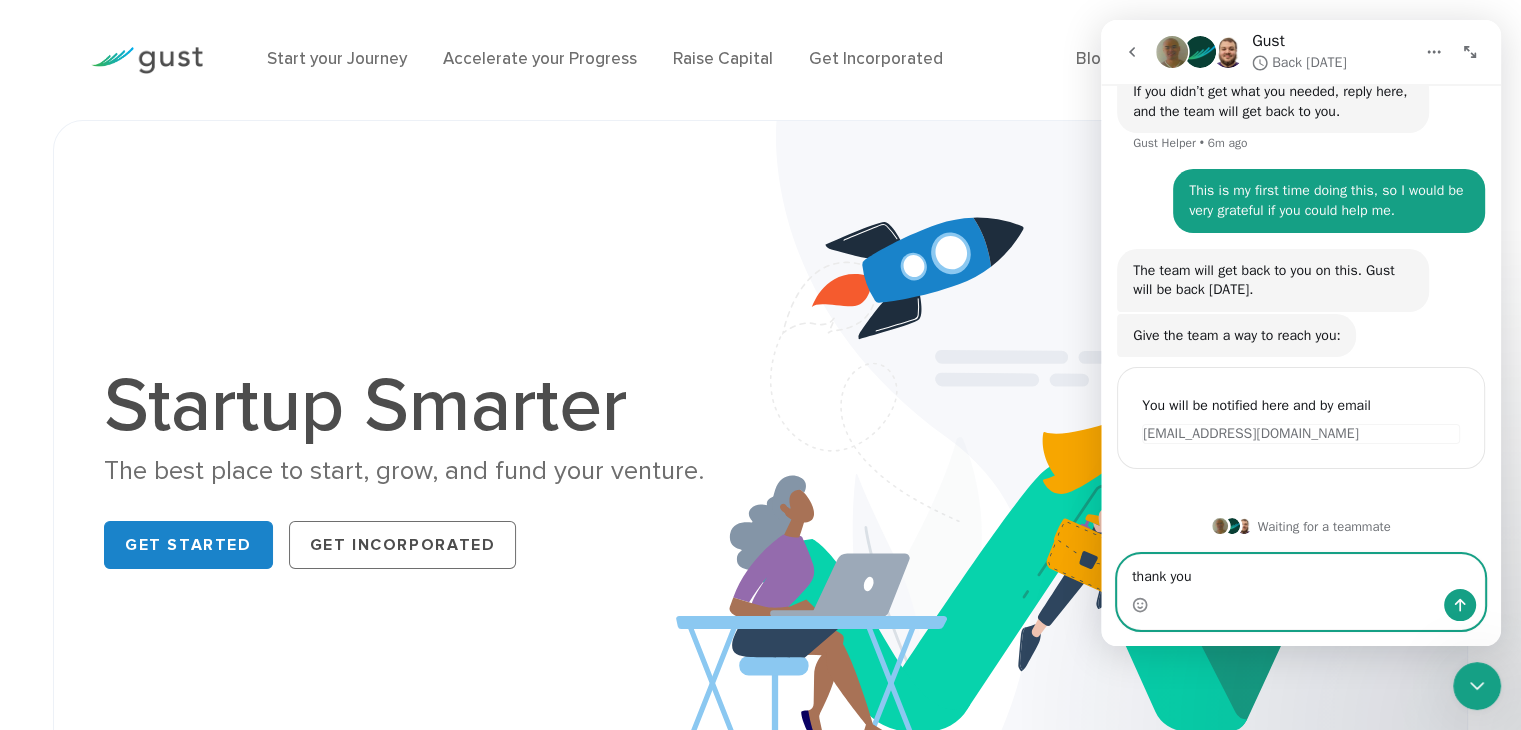 type 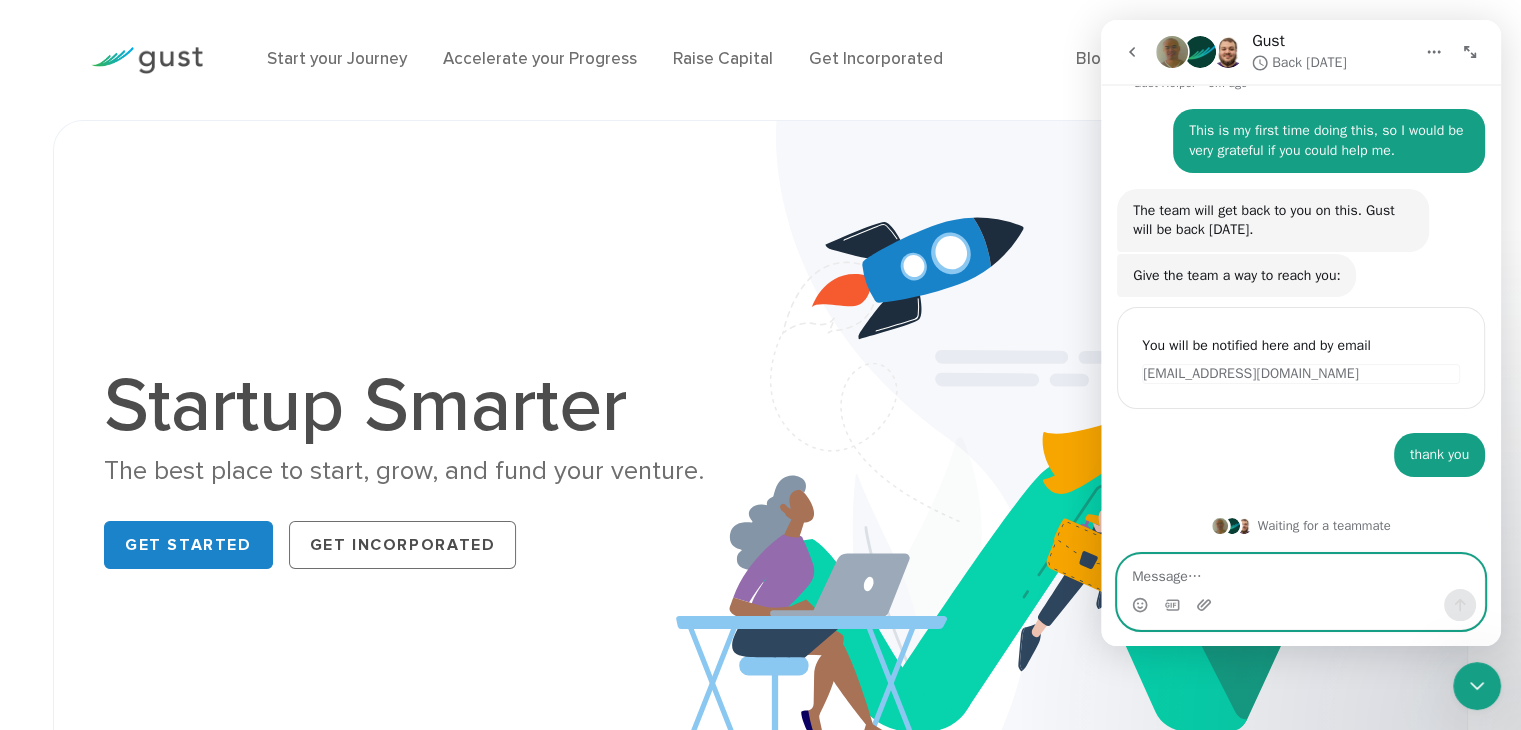 scroll, scrollTop: 956, scrollLeft: 0, axis: vertical 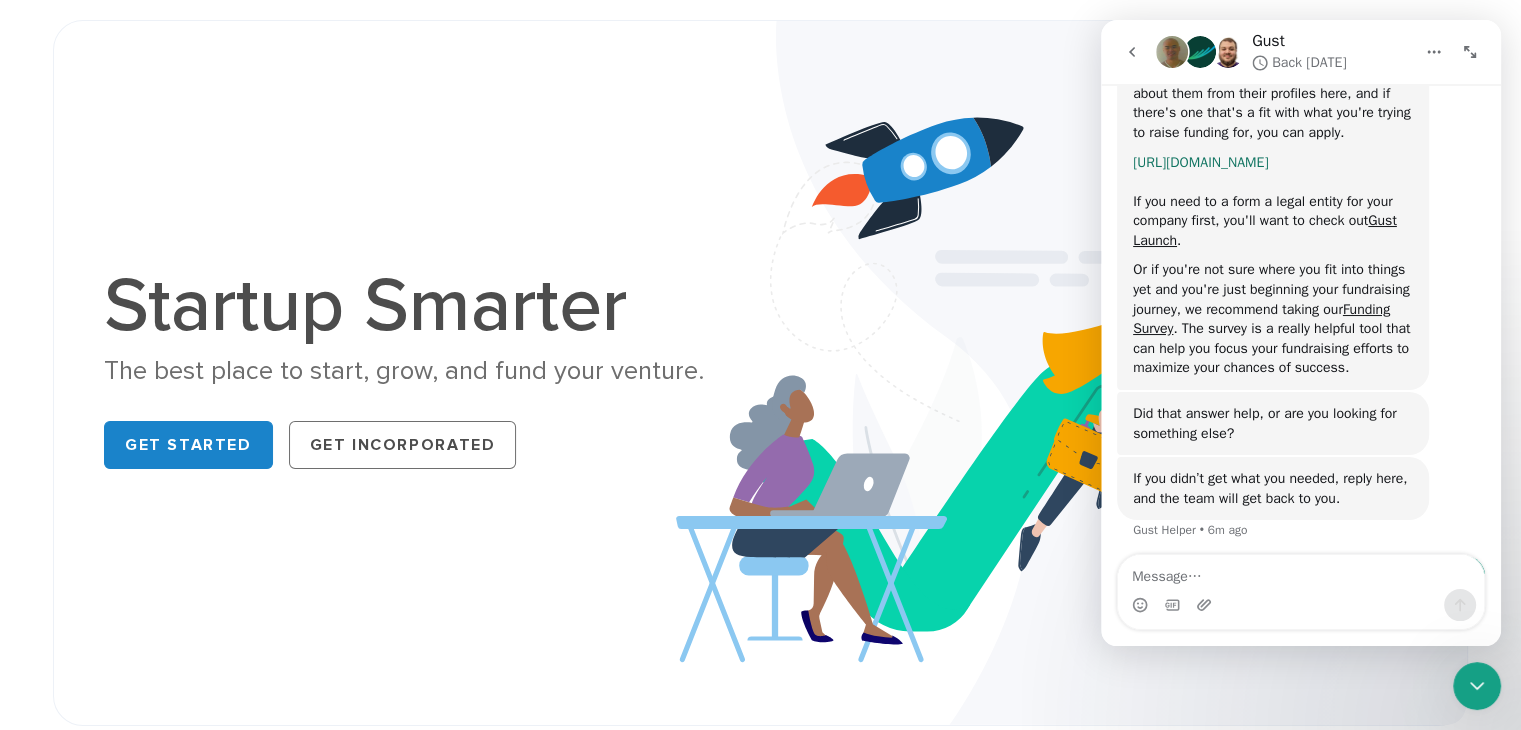 click on "[URL][DOMAIN_NAME]" at bounding box center (1200, 162) 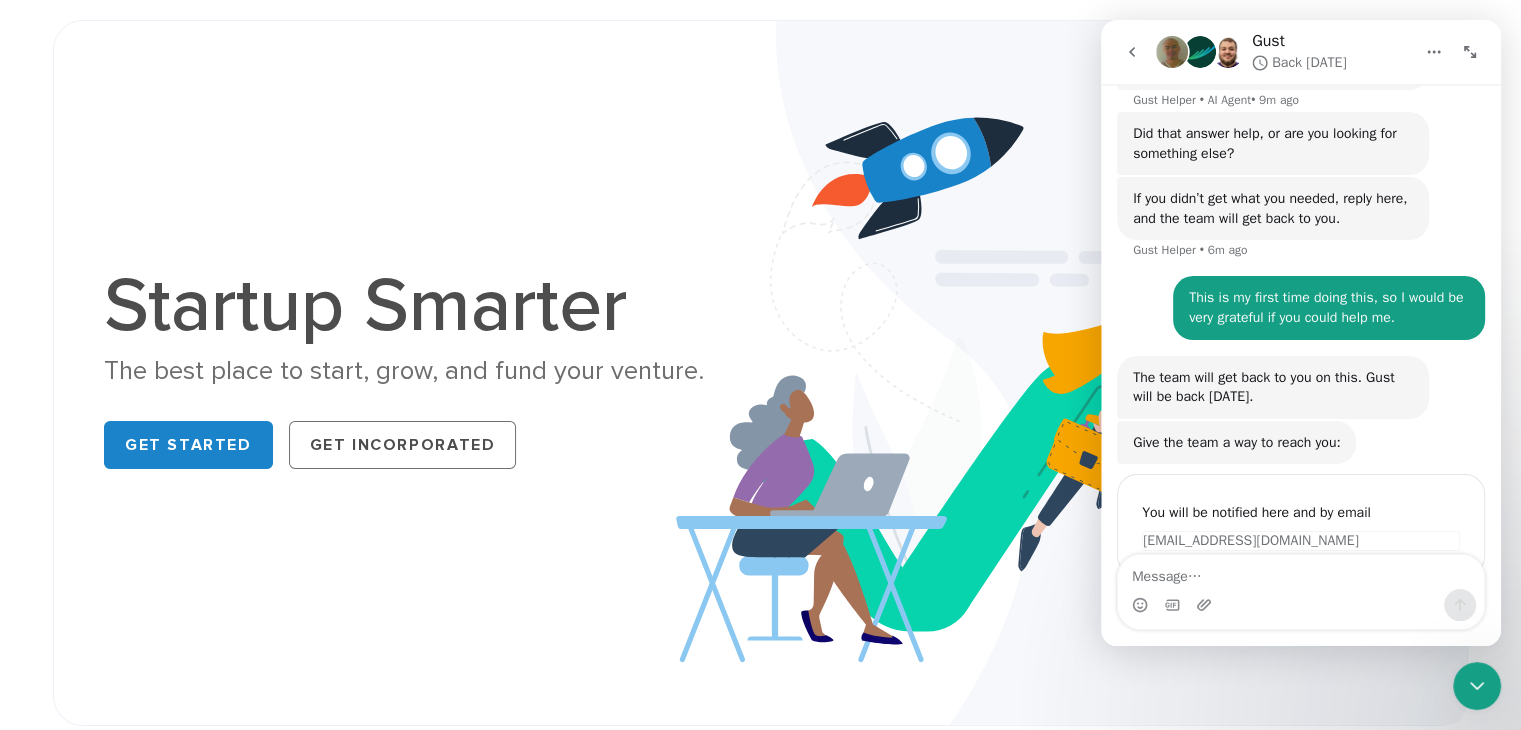 scroll, scrollTop: 976, scrollLeft: 0, axis: vertical 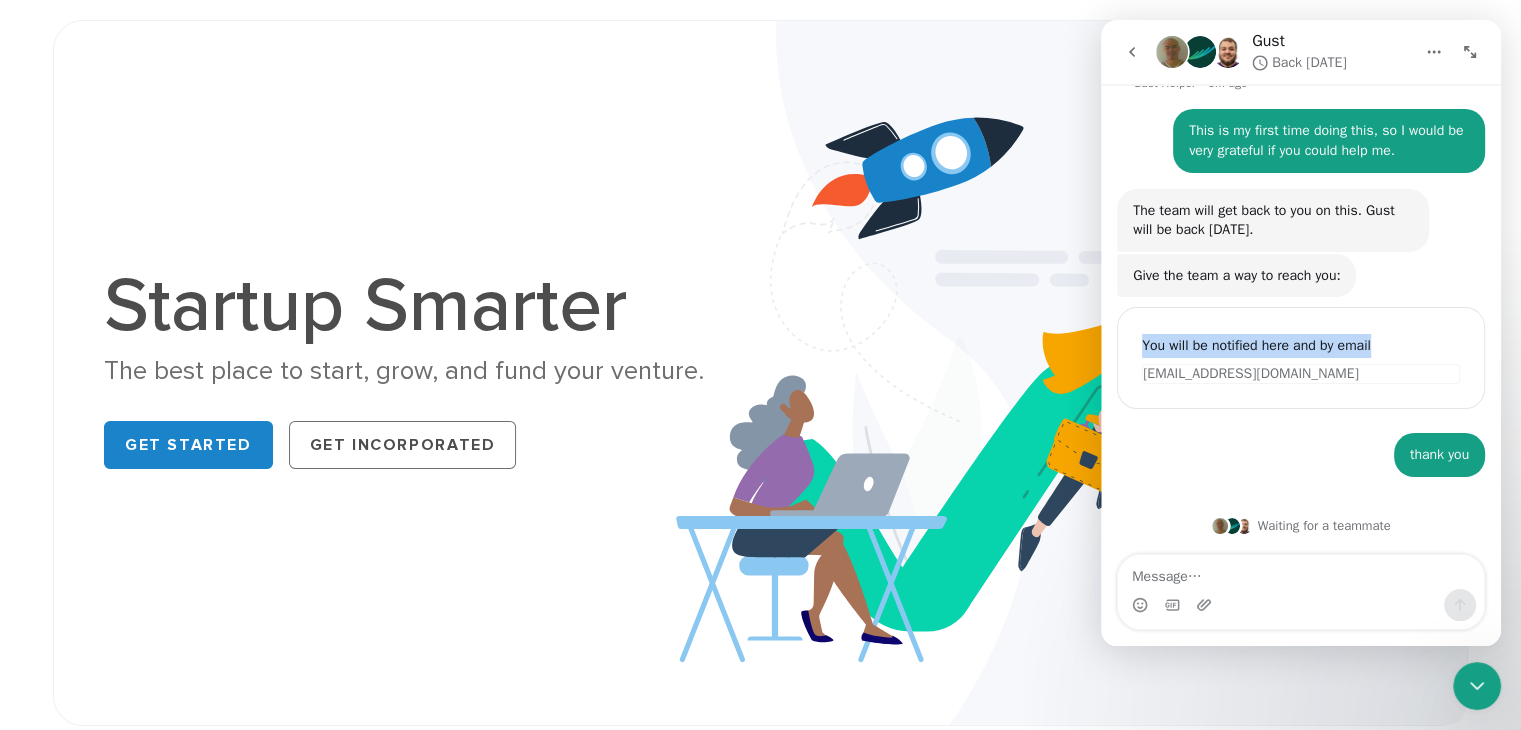 drag, startPoint x: 1380, startPoint y: 346, endPoint x: 1134, endPoint y: 346, distance: 246 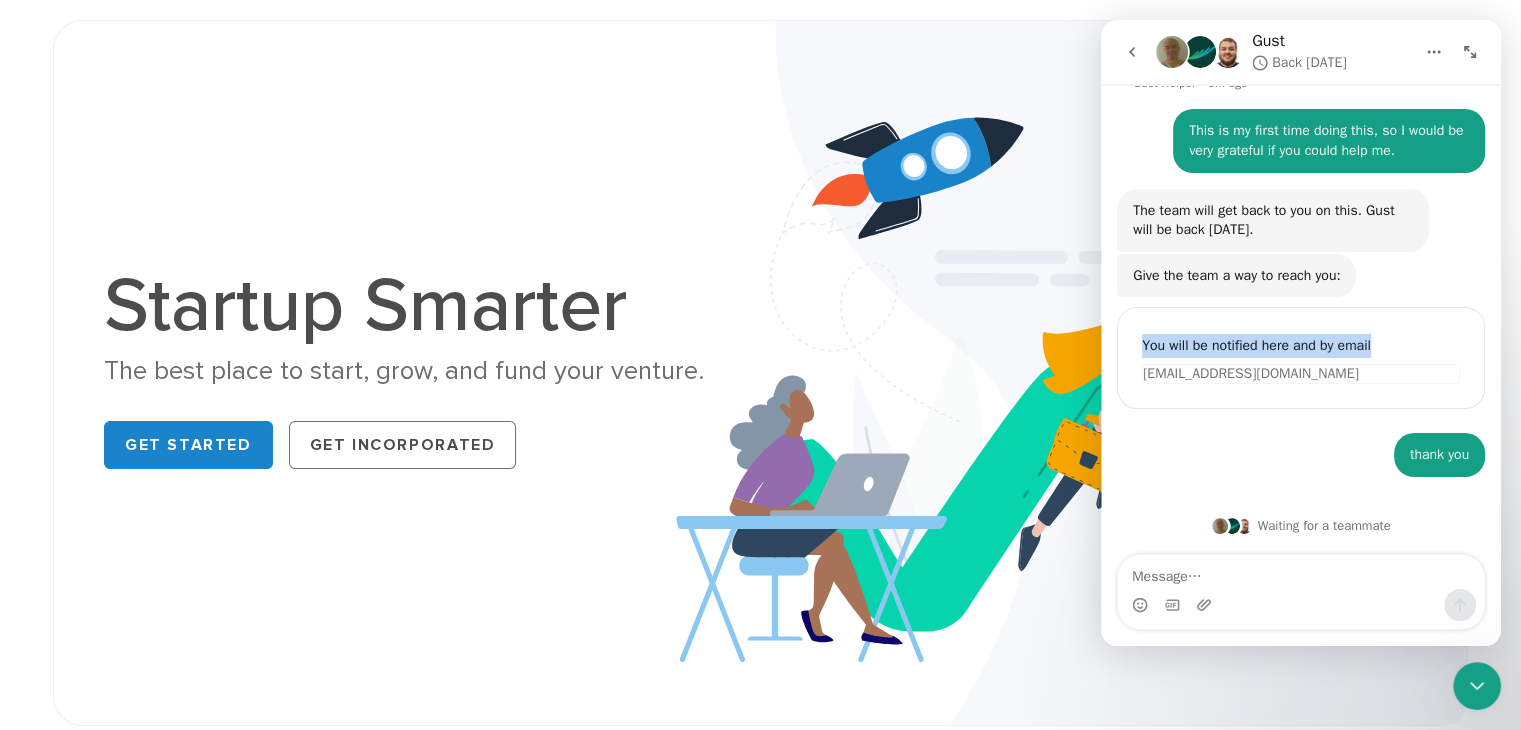click on "You will be notified here and by email Get notified by email [EMAIL_ADDRESS][DOMAIN_NAME]" at bounding box center (1301, 358) 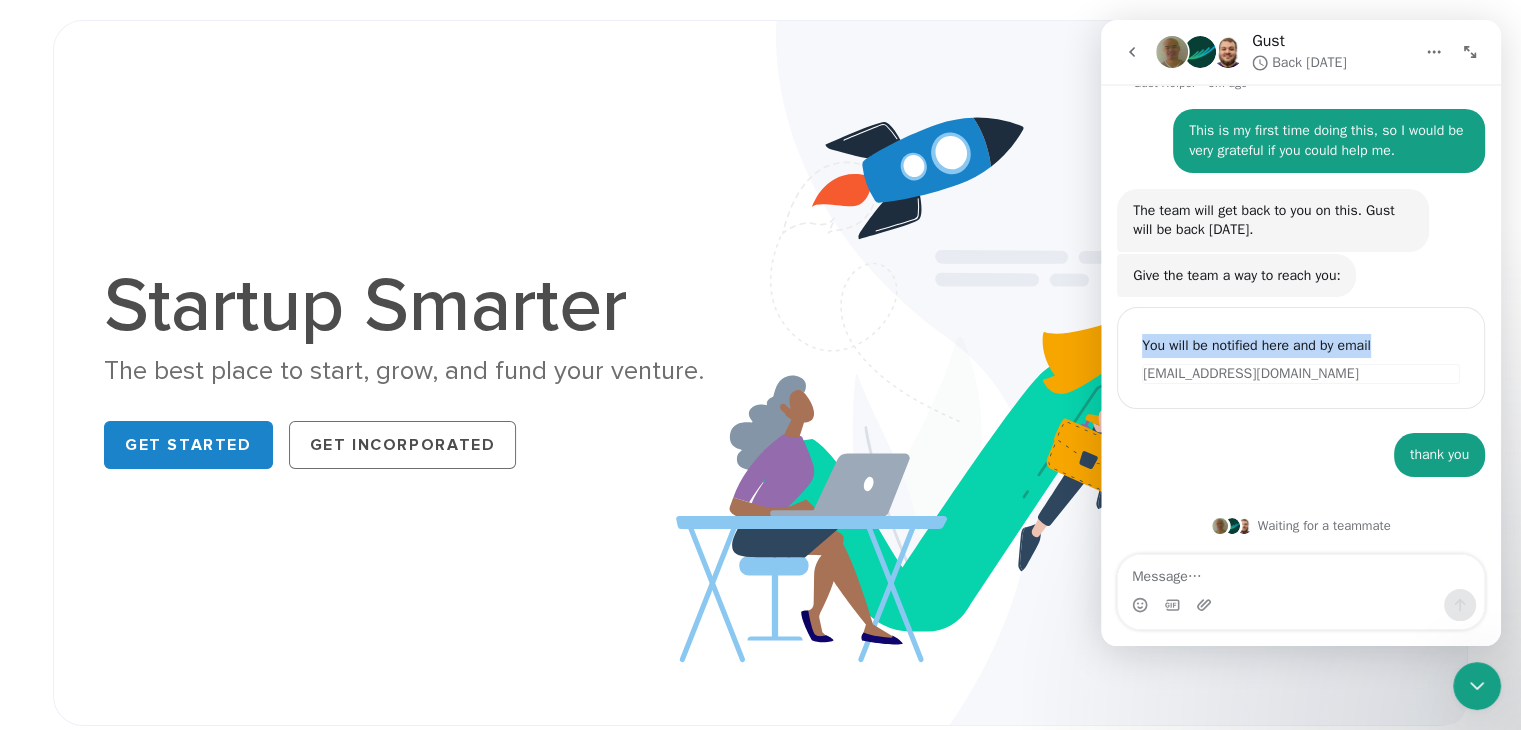 copy on "You will be notified here and by email" 